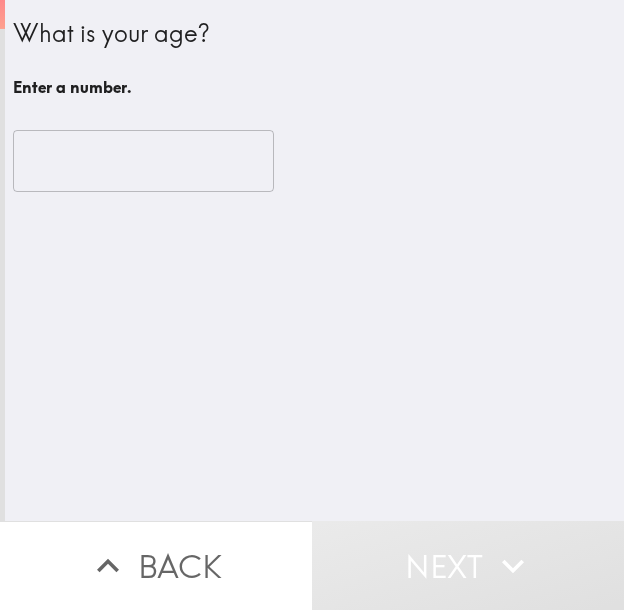 scroll, scrollTop: 0, scrollLeft: 0, axis: both 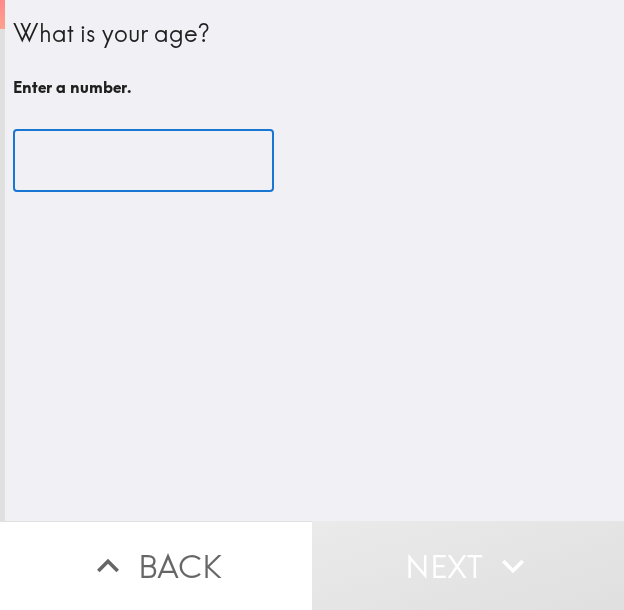 click at bounding box center (143, 161) 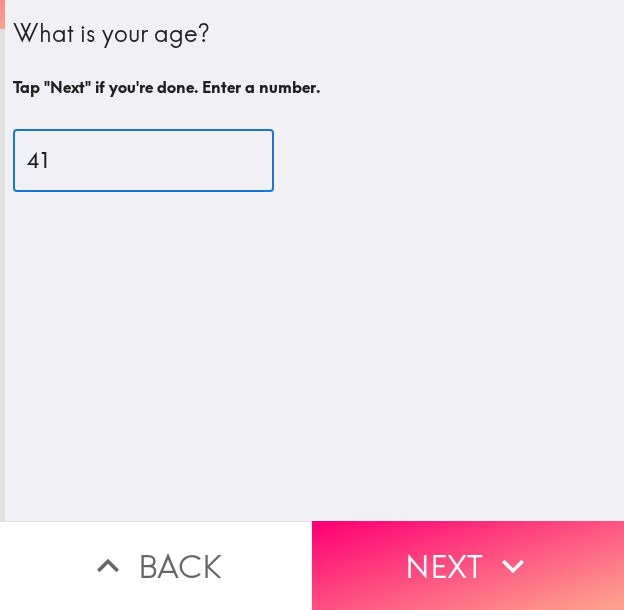 type on "41" 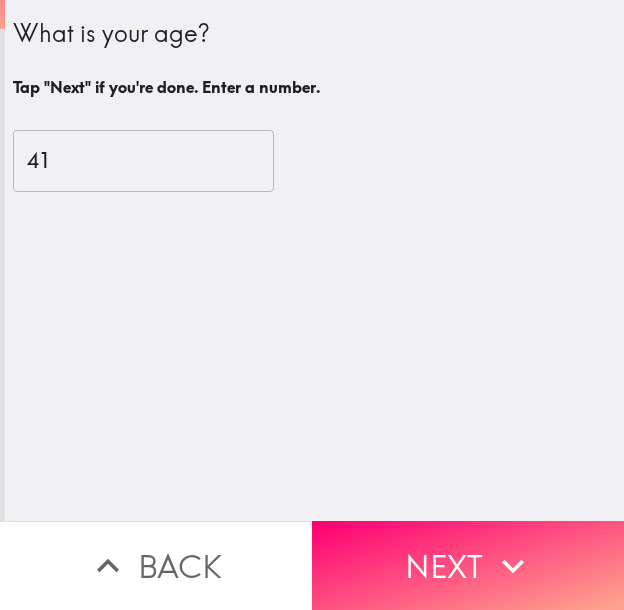 click on "Next" at bounding box center [468, 565] 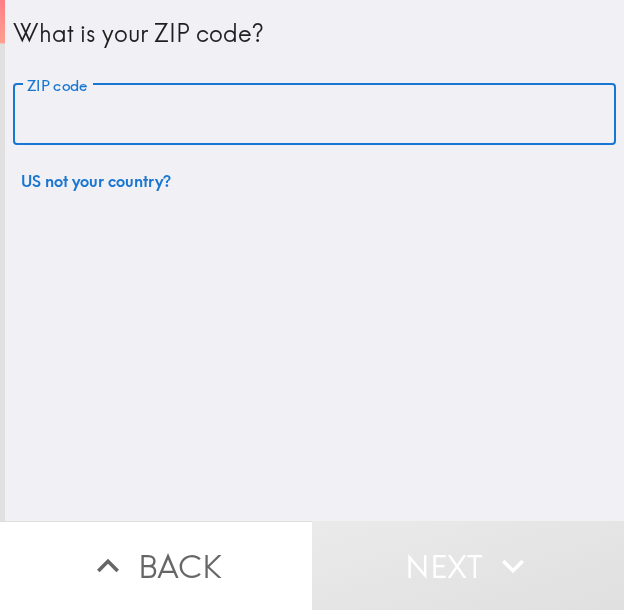 click on "ZIP code" at bounding box center [314, 115] 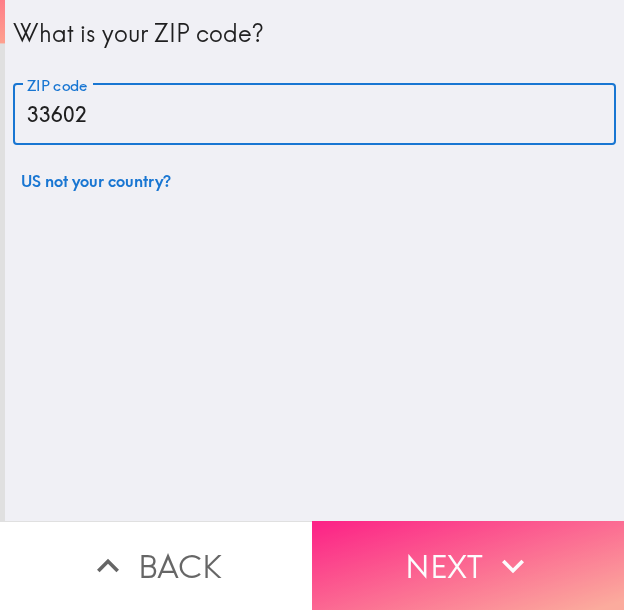 type on "33602" 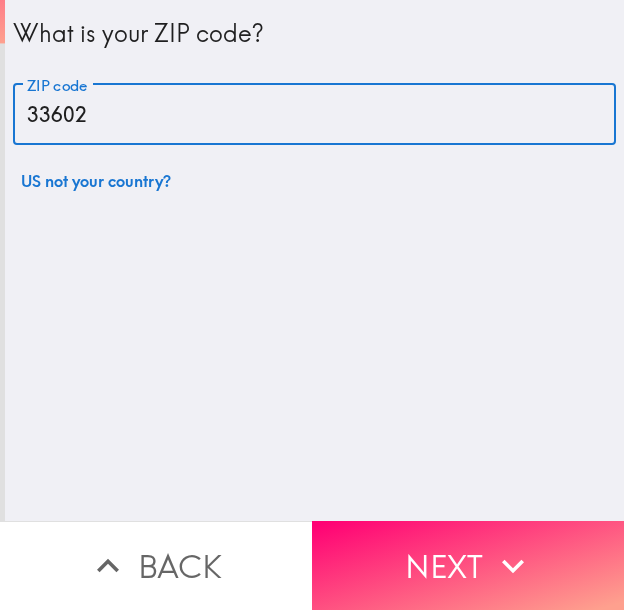 click 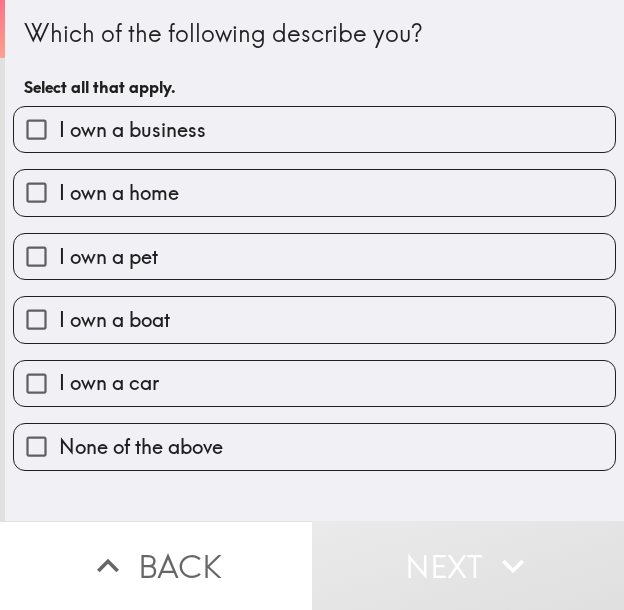 click on "I own a business" at bounding box center [314, 129] 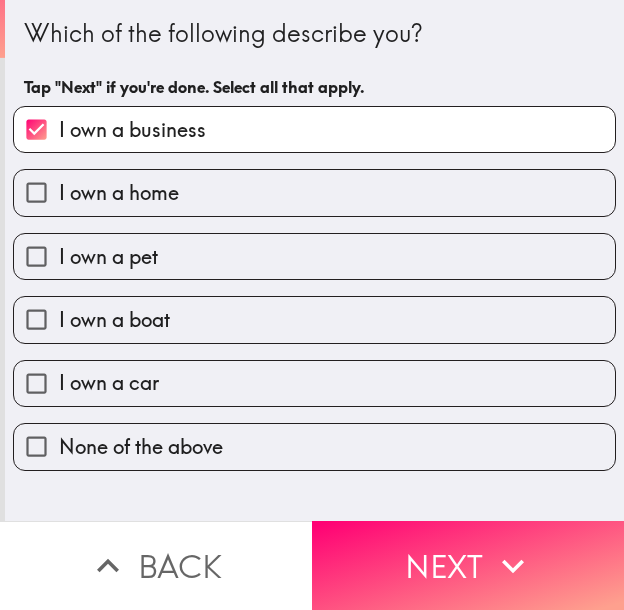 click on "I own a home" at bounding box center (314, 192) 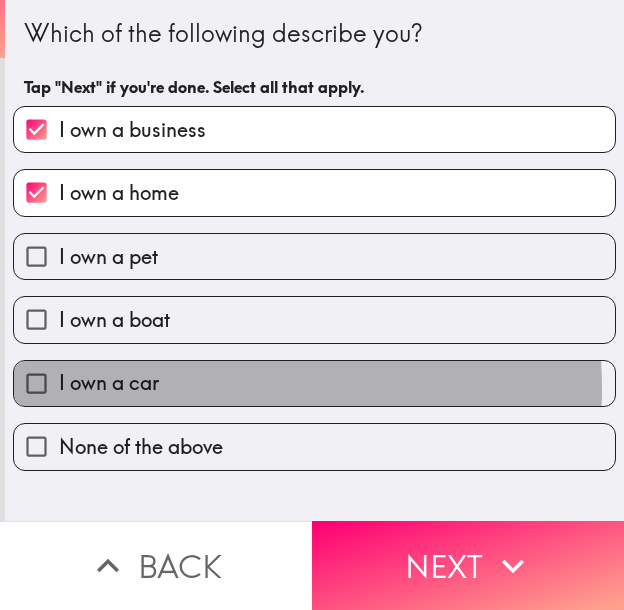 click on "I own a car" at bounding box center [314, 383] 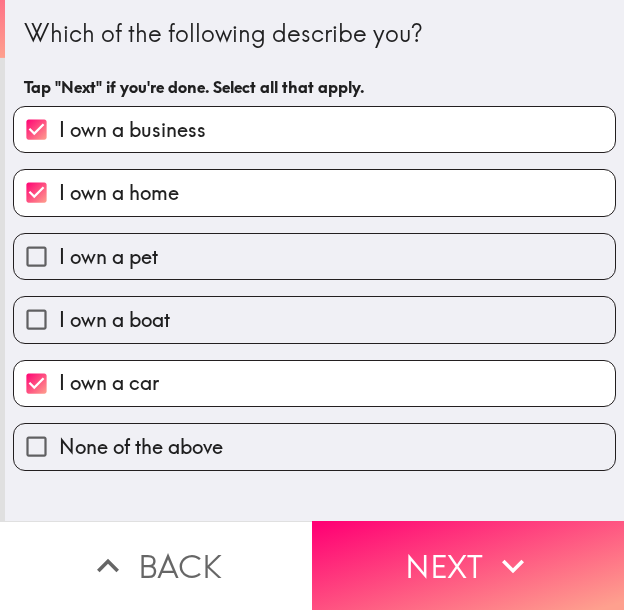 click 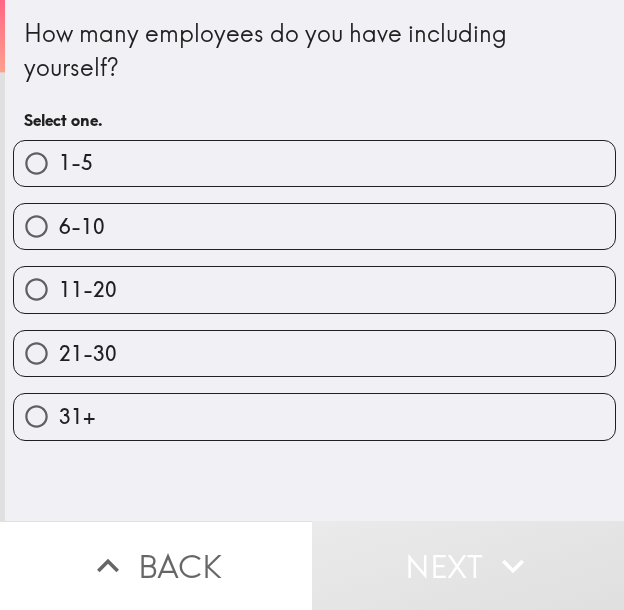 click on "1-5" at bounding box center [314, 163] 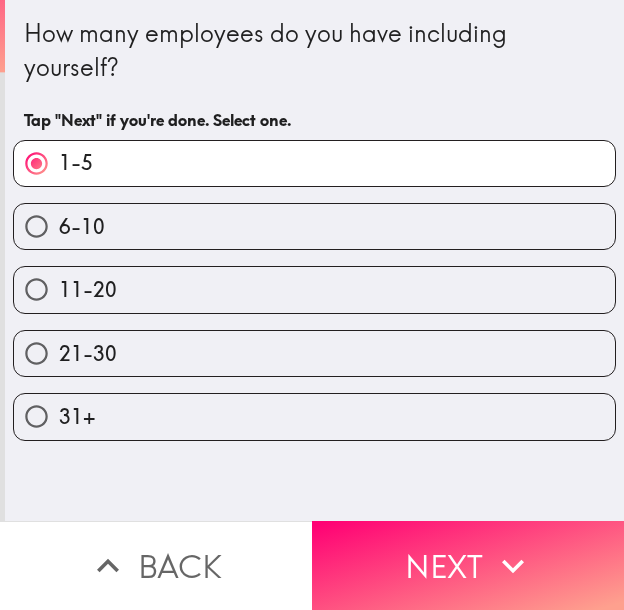 click on "Next" at bounding box center [468, 565] 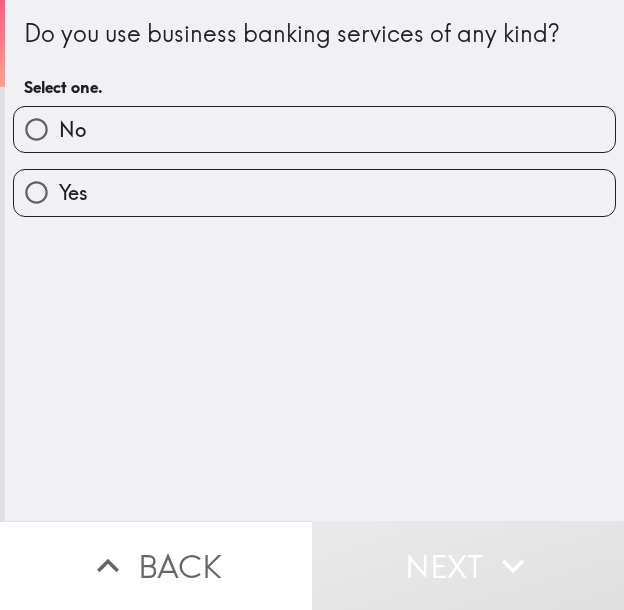 drag, startPoint x: 219, startPoint y: 204, endPoint x: 208, endPoint y: 204, distance: 11 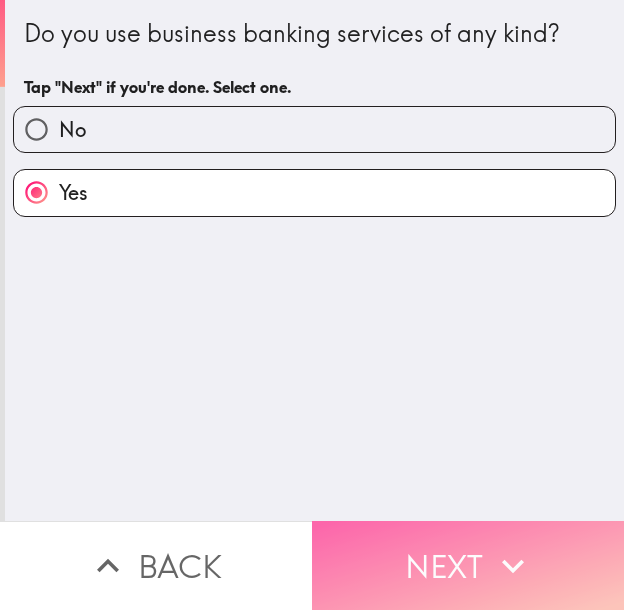 click 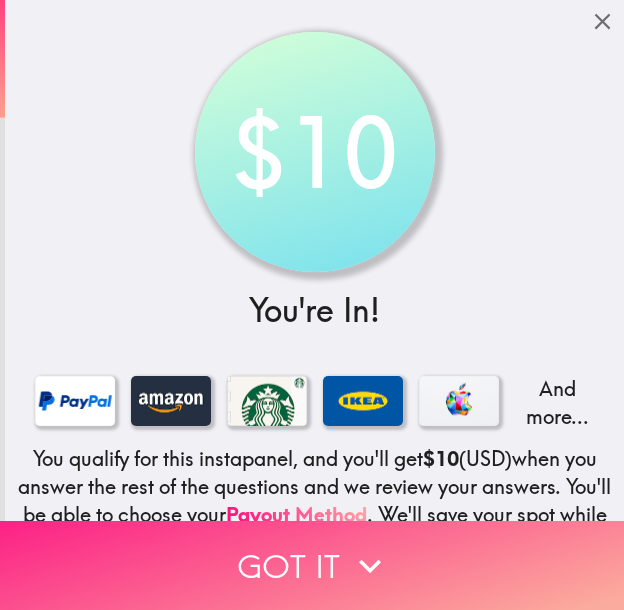click on "Got it" at bounding box center [312, 565] 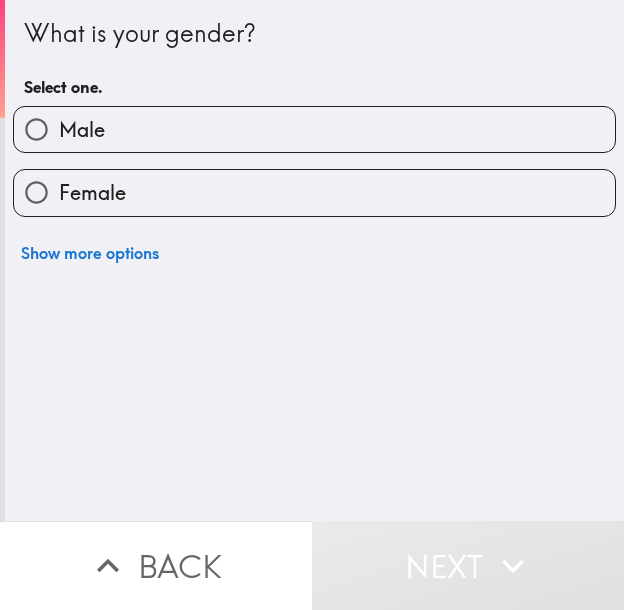 type 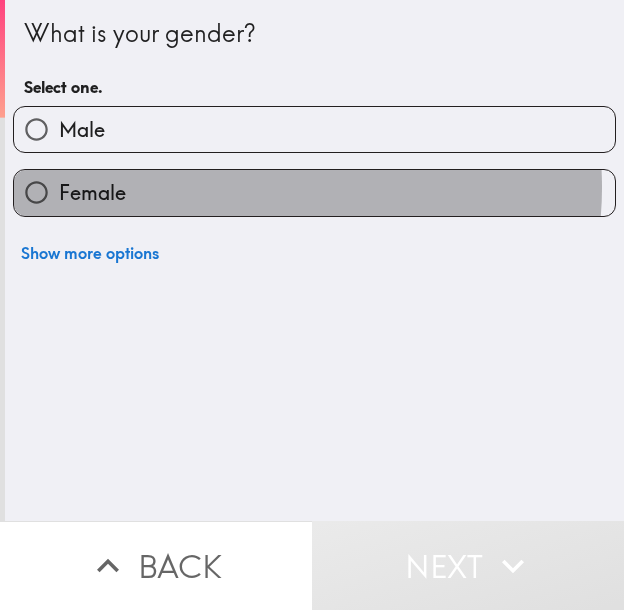 click on "Female" at bounding box center [314, 192] 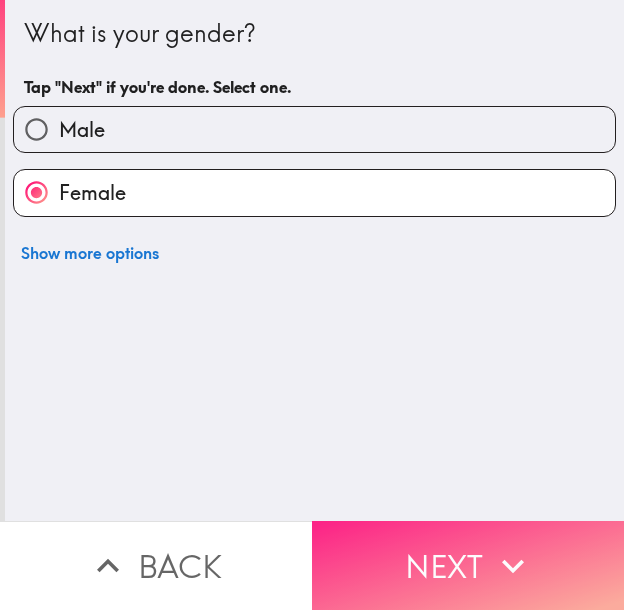 click on "Next" at bounding box center [468, 565] 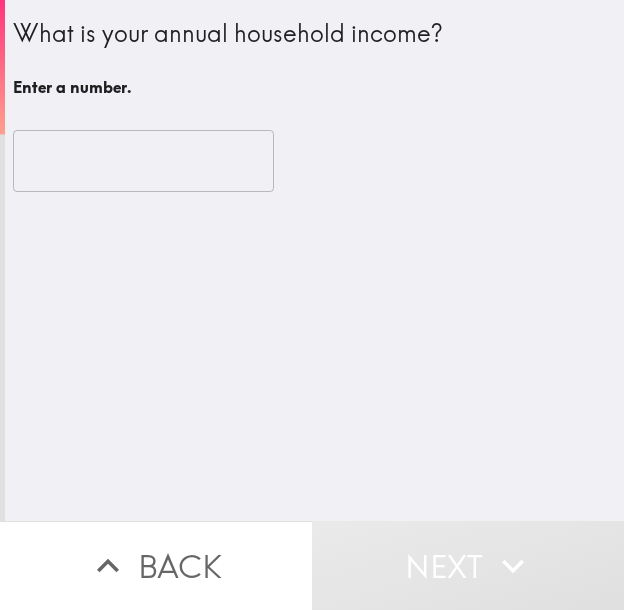 drag, startPoint x: 466, startPoint y: 42, endPoint x: 449, endPoint y: 179, distance: 138.05072 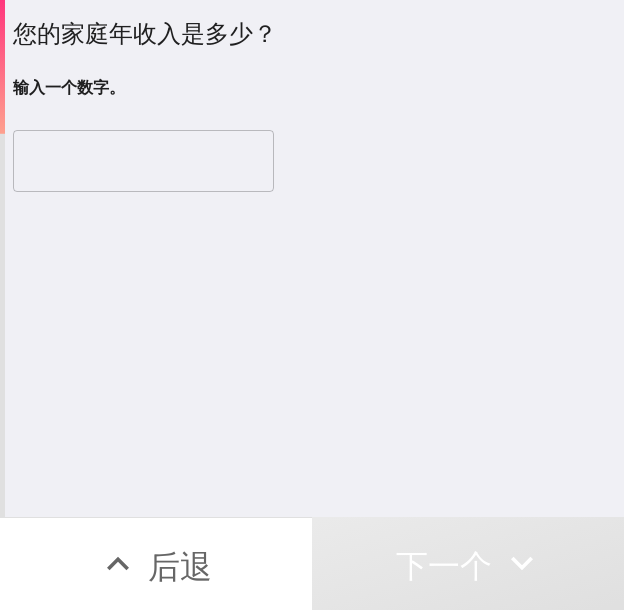 click at bounding box center [143, 161] 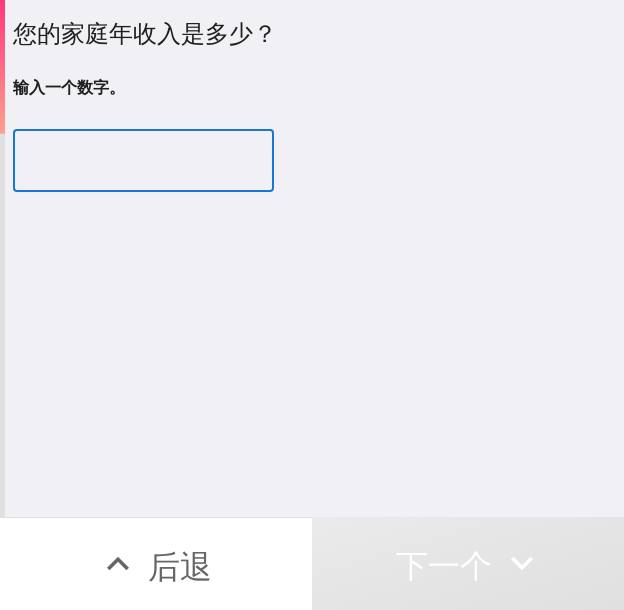 paste on "230000" 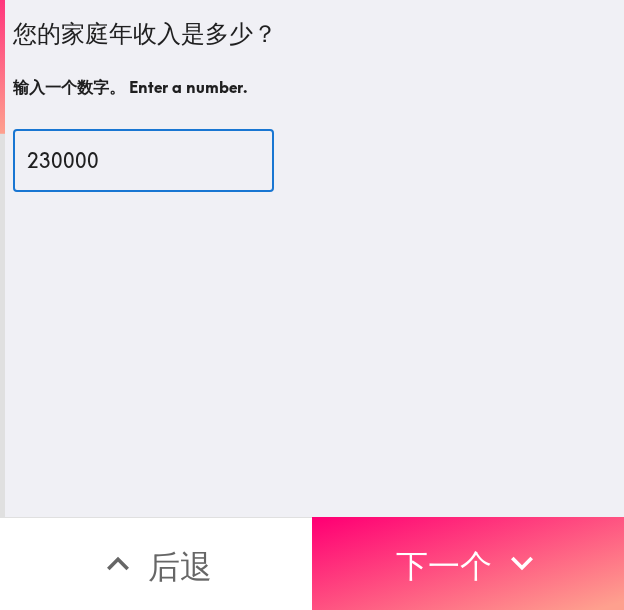 type on "230000" 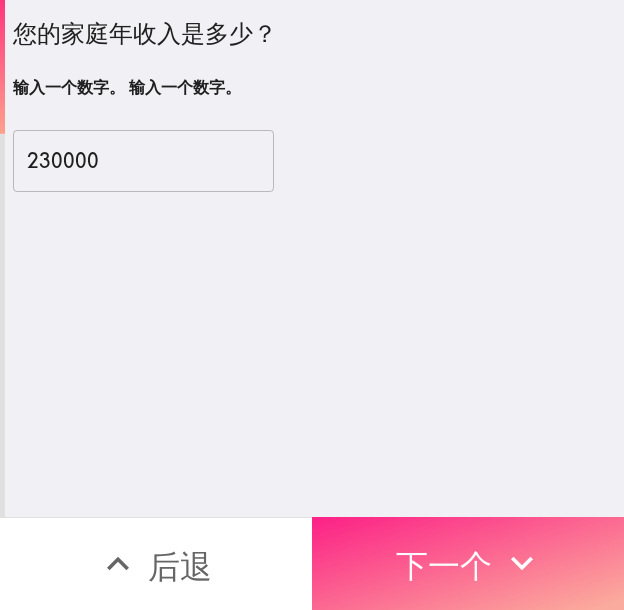 click 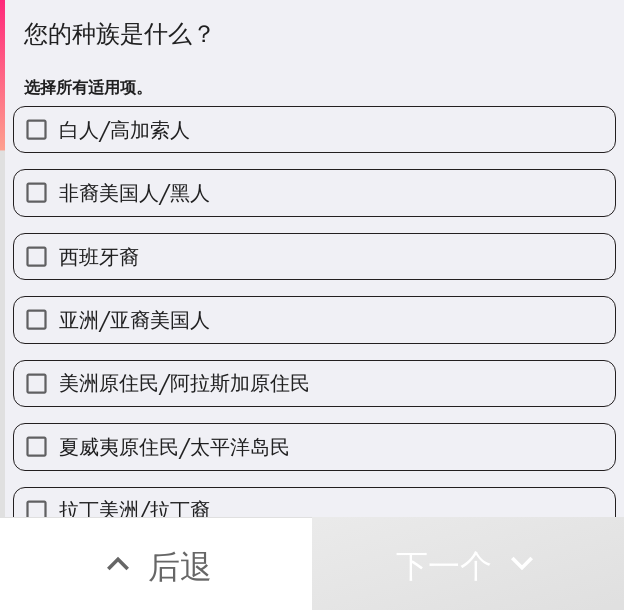 click on "非裔美国人/黑人" at bounding box center [134, 192] 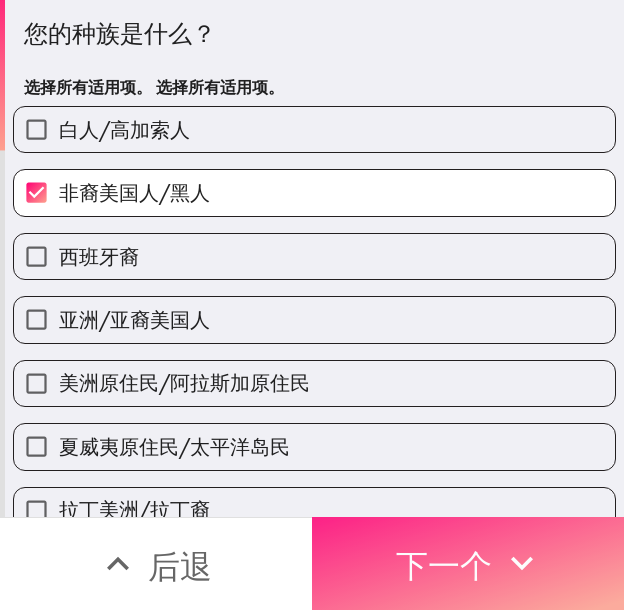 click 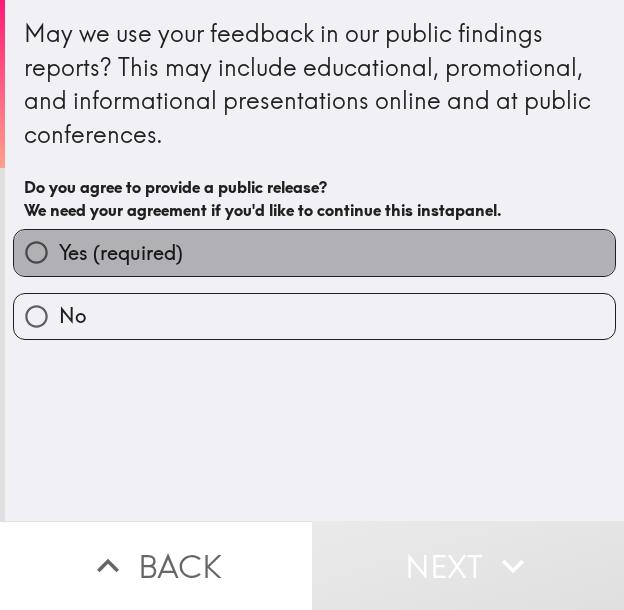 click on "Yes (required)" at bounding box center (314, 252) 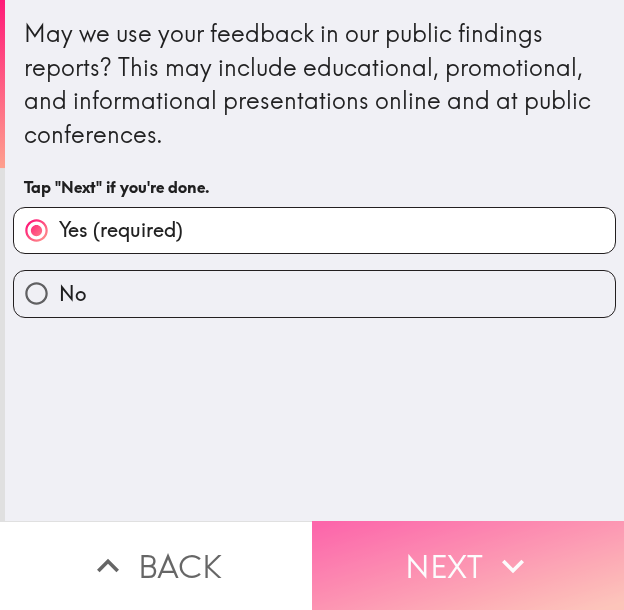 click on "Next" at bounding box center (468, 565) 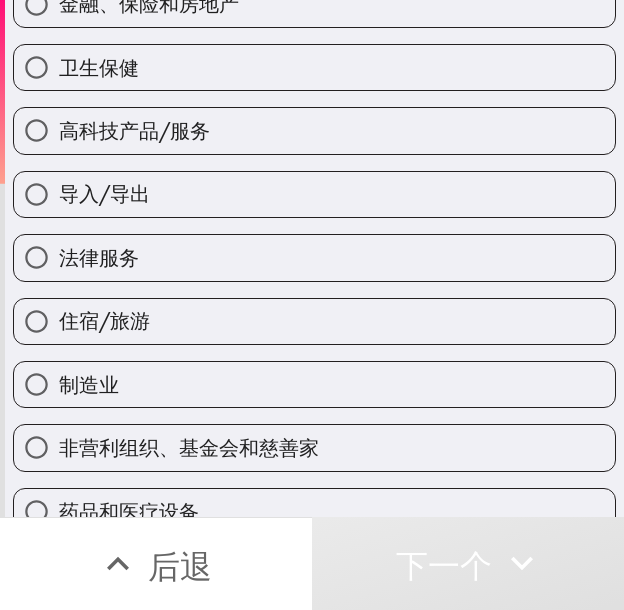 scroll, scrollTop: 600, scrollLeft: 0, axis: vertical 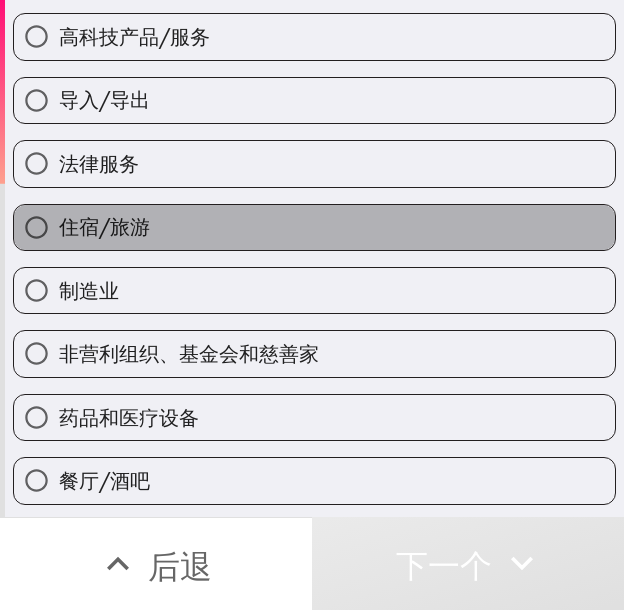 click on "住宿/旅游" at bounding box center (314, 227) 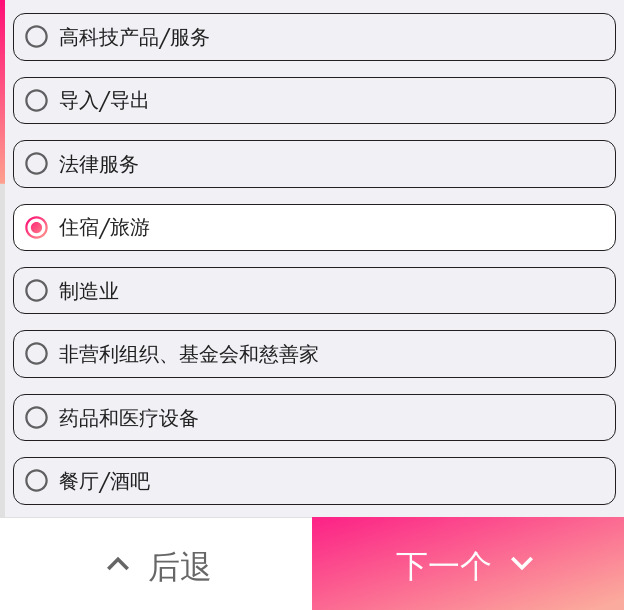 click on "下一个" at bounding box center (444, 563) 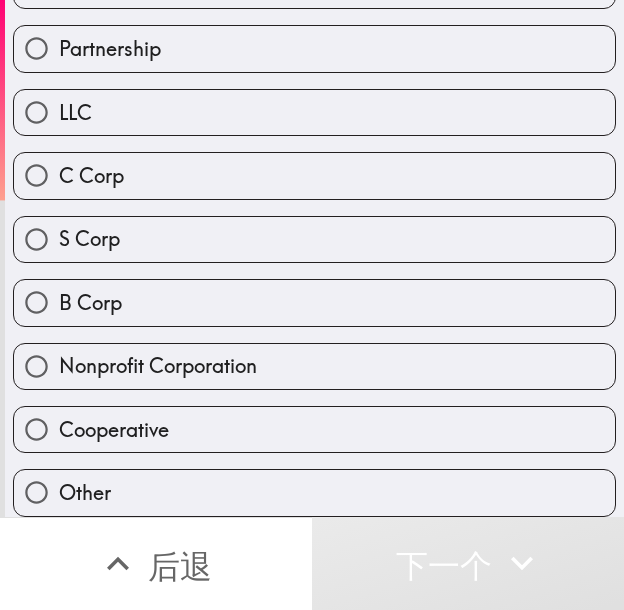 scroll, scrollTop: 159, scrollLeft: 0, axis: vertical 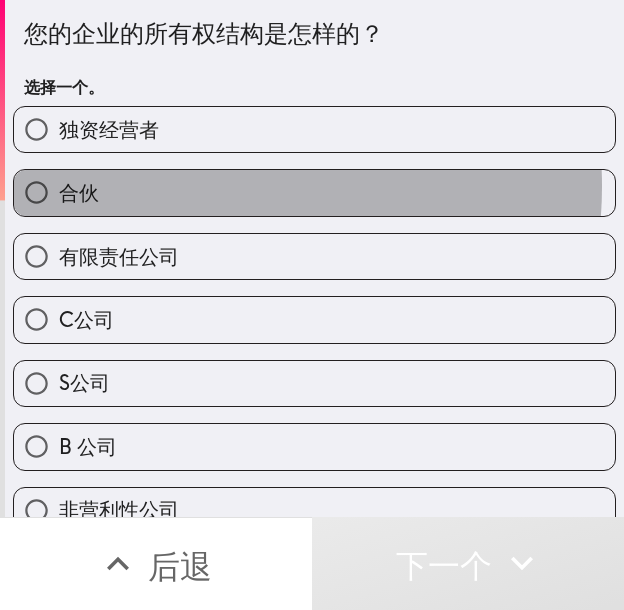 click on "合伙" at bounding box center [314, 192] 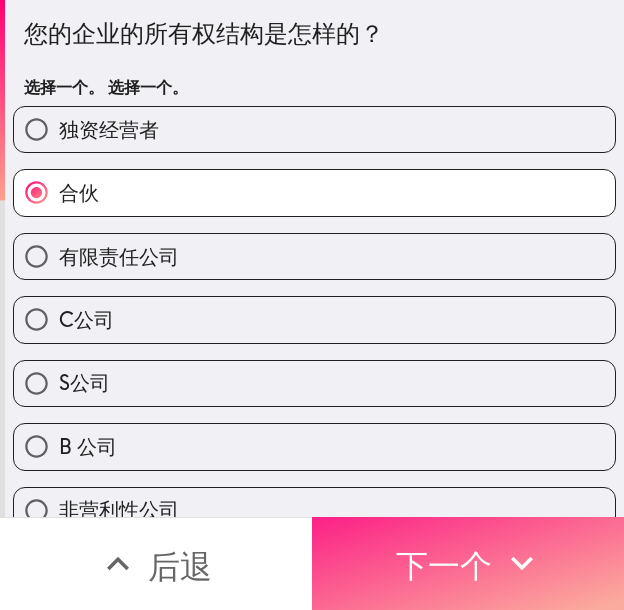 click 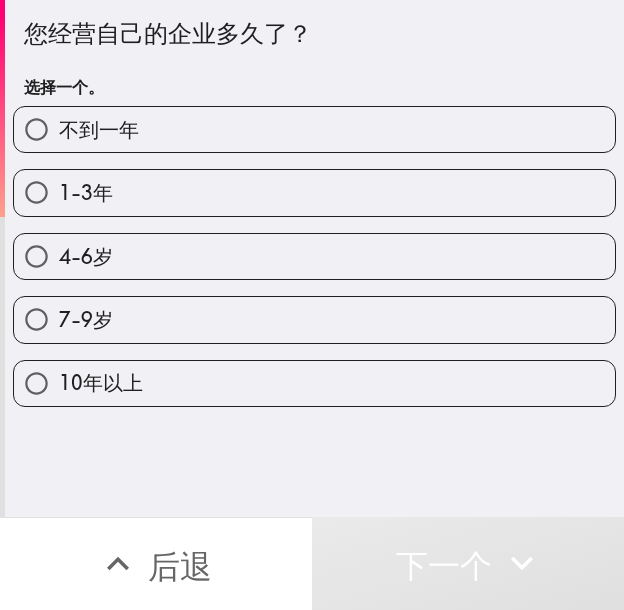 click on "7-9岁" at bounding box center [306, 311] 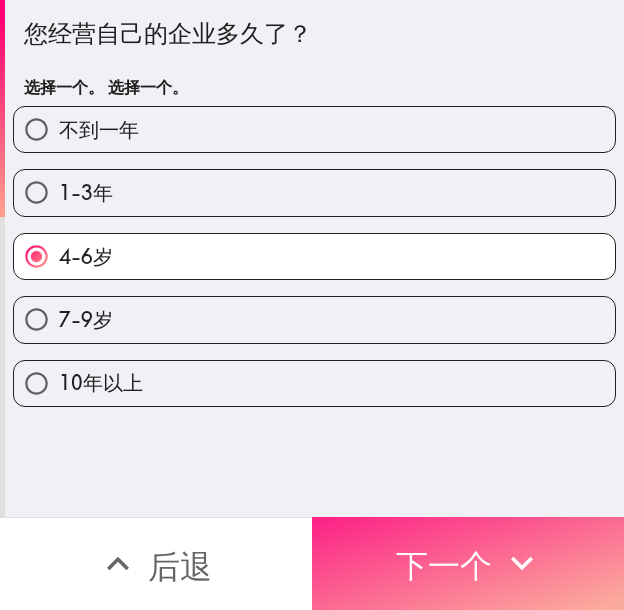 click on "下一个" at bounding box center (444, 566) 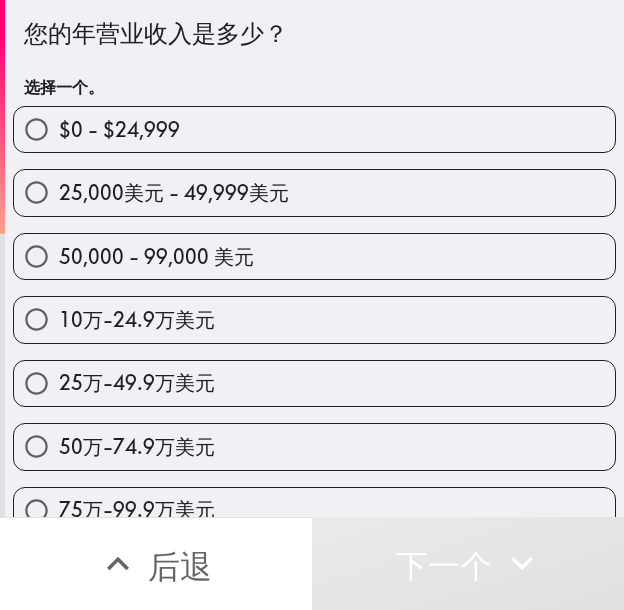 click on "25万-49.9万美元" at bounding box center [314, 383] 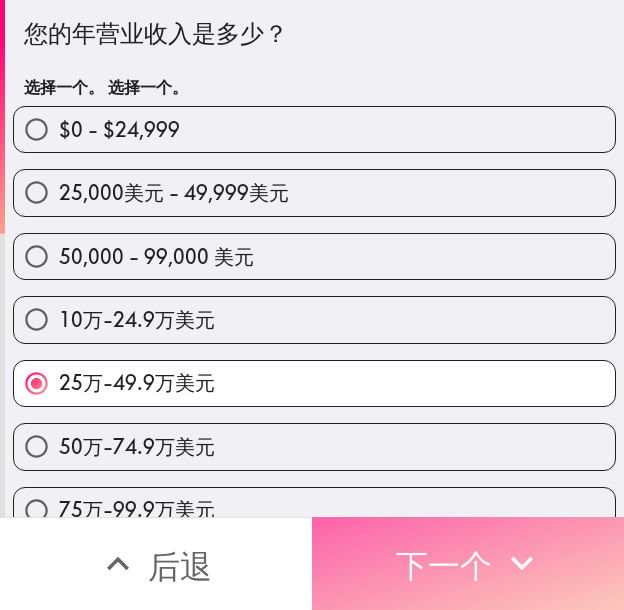 click on "下一个" at bounding box center [468, 563] 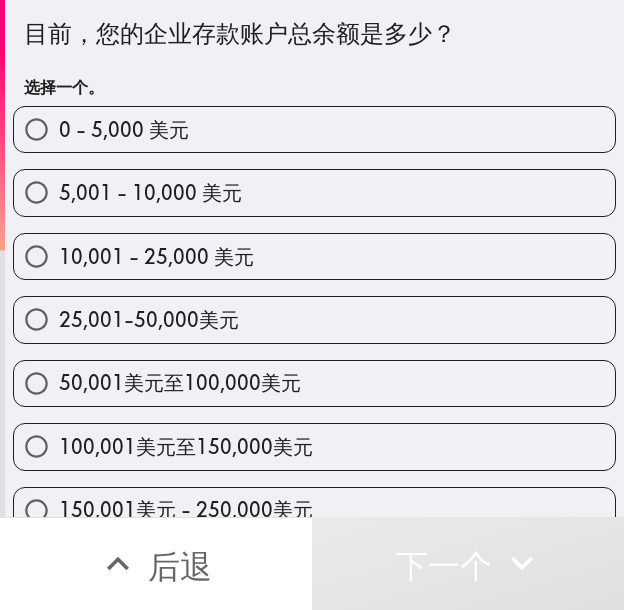 drag, startPoint x: 219, startPoint y: 381, endPoint x: 283, endPoint y: 385, distance: 64.12488 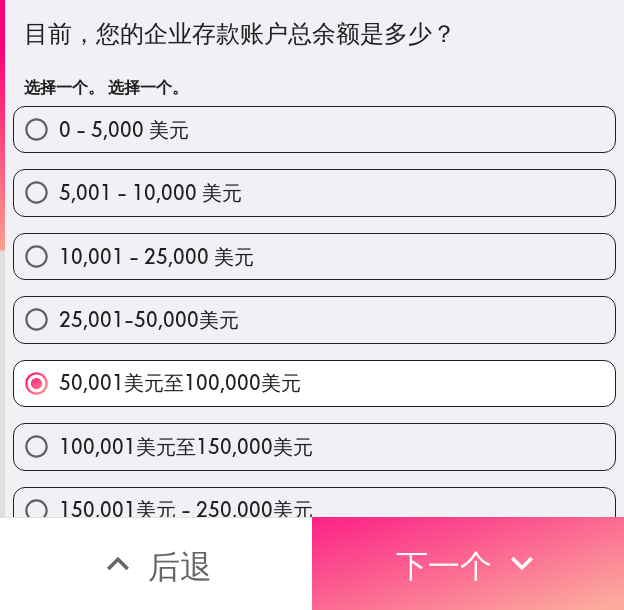 click on "下一个" at bounding box center (468, 563) 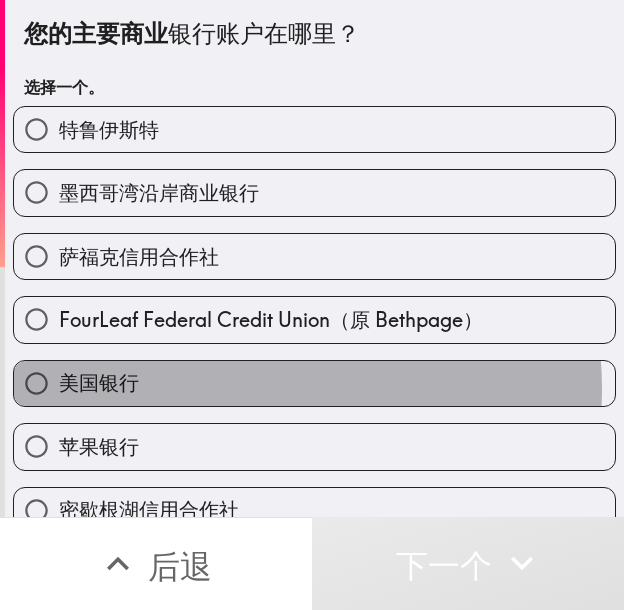 click on "美国银行" at bounding box center [314, 383] 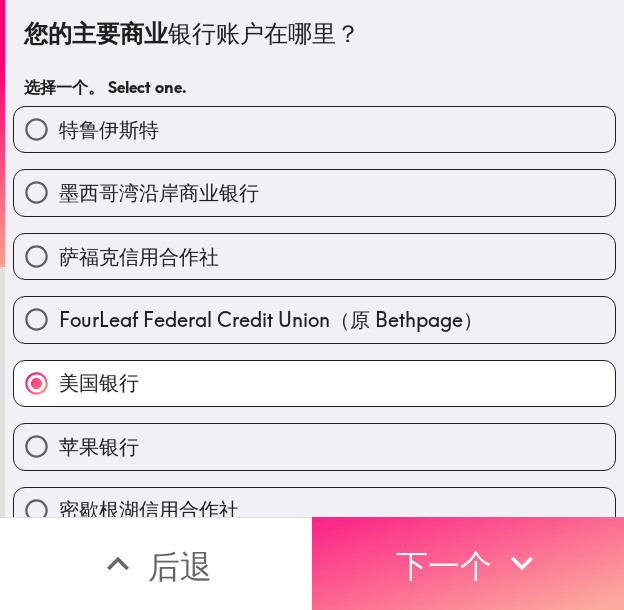 drag, startPoint x: 456, startPoint y: 551, endPoint x: 468, endPoint y: 539, distance: 16.970562 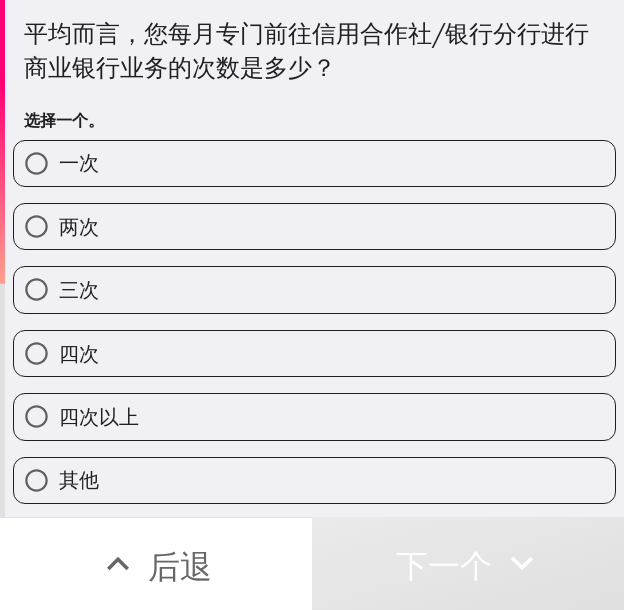 click on "两次" at bounding box center (314, 226) 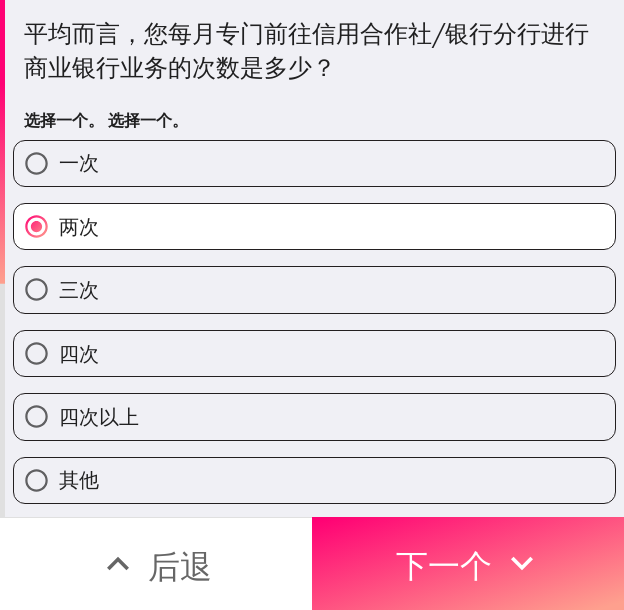 click on "三次" at bounding box center (314, 289) 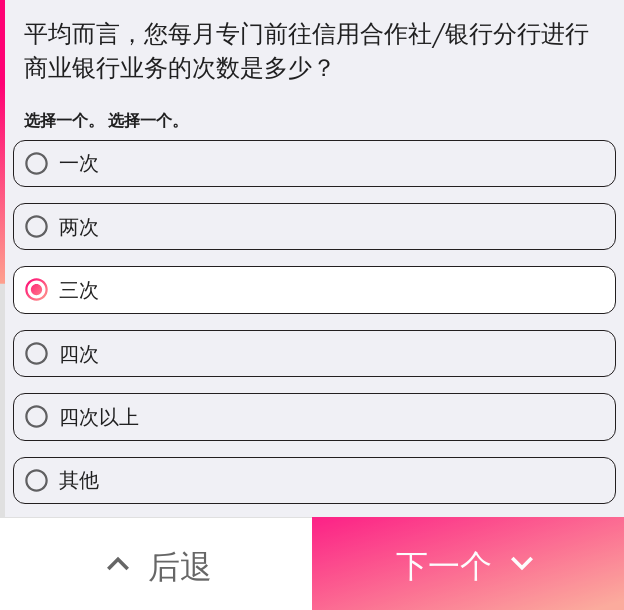 click on "下一个" at bounding box center [444, 566] 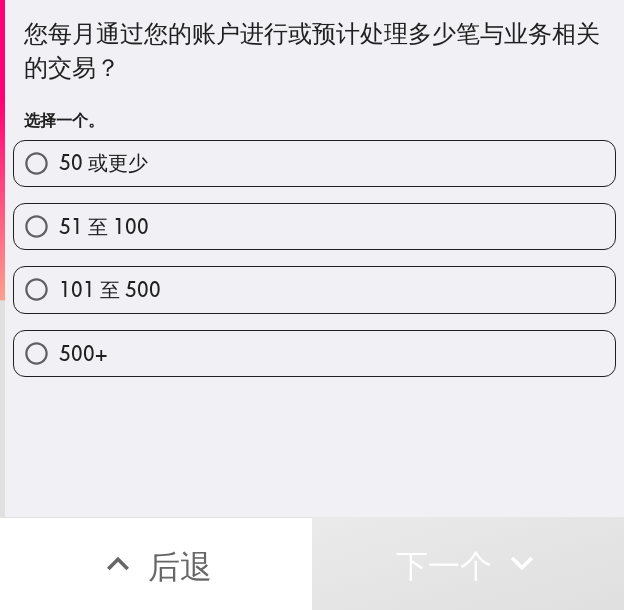 click on "101 至 500" at bounding box center [314, 289] 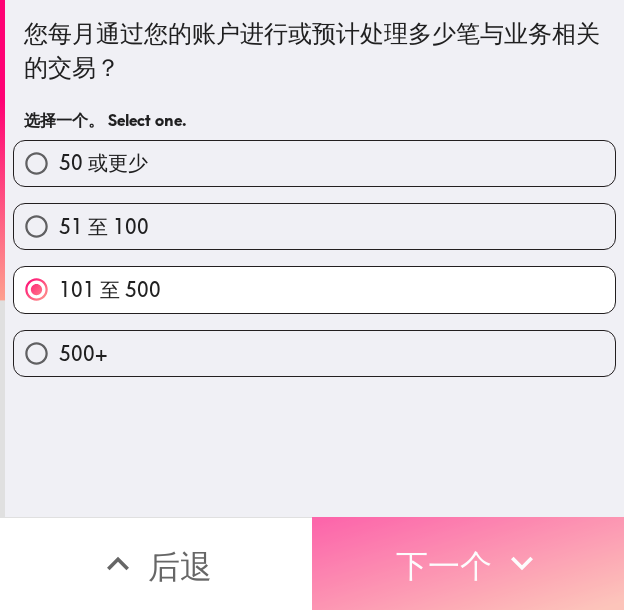 click on "下一个" at bounding box center [468, 563] 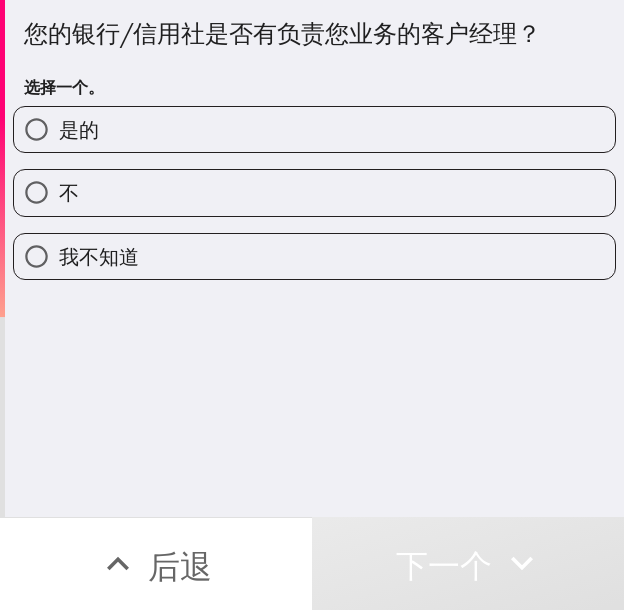 click on "是的" at bounding box center (314, 129) 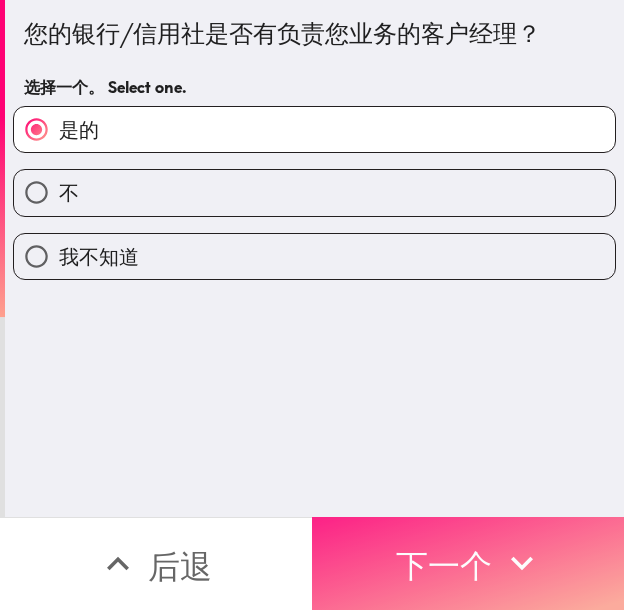 click 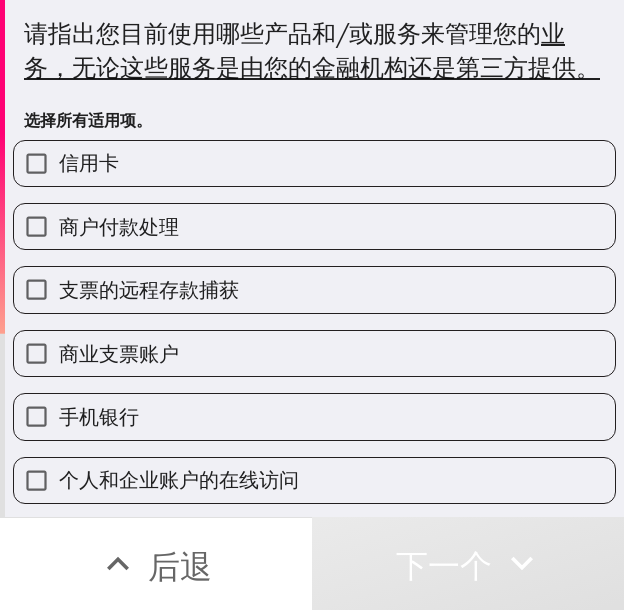 drag, startPoint x: 158, startPoint y: 201, endPoint x: 177, endPoint y: 221, distance: 27.58623 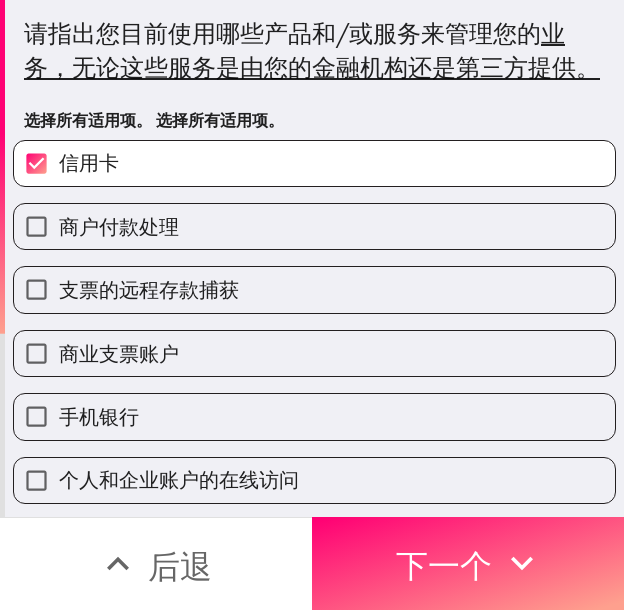 click on "商户付款处理" at bounding box center (314, 226) 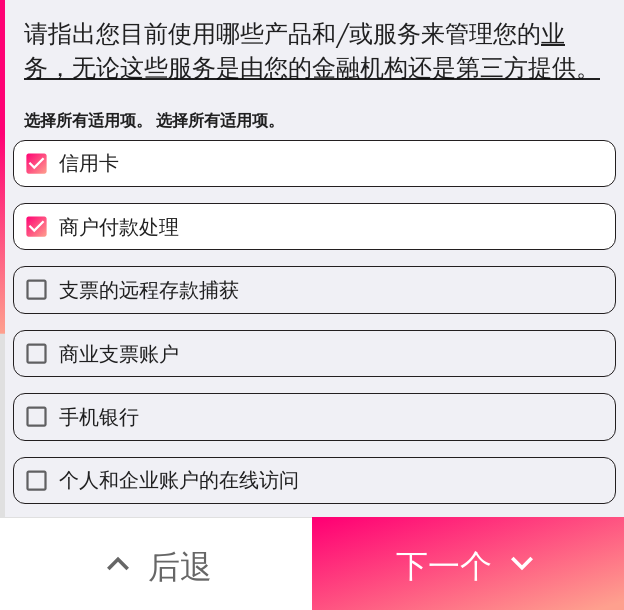 click on "商业支票账户" at bounding box center (314, 353) 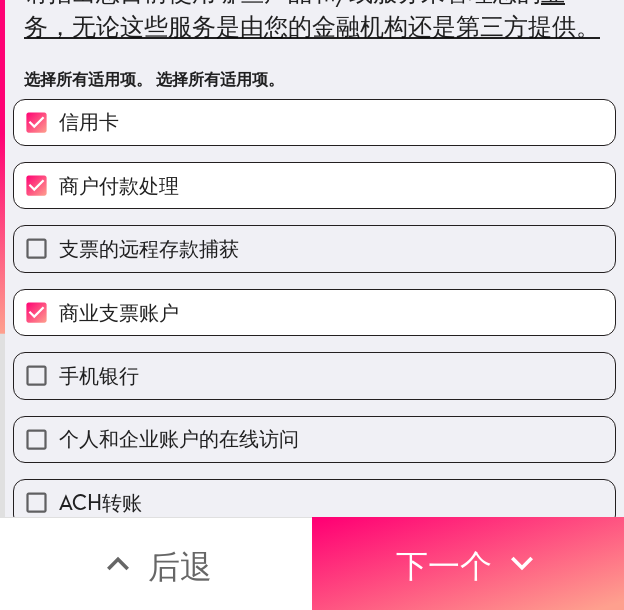 scroll, scrollTop: 200, scrollLeft: 0, axis: vertical 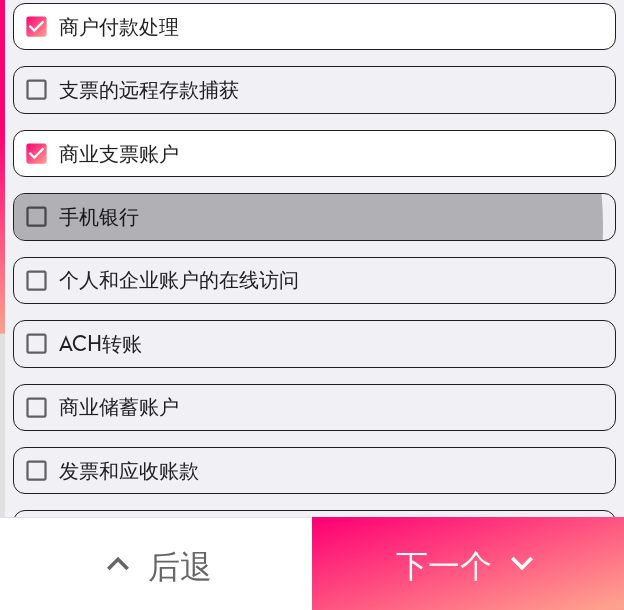 click on "手机银行" at bounding box center (314, 216) 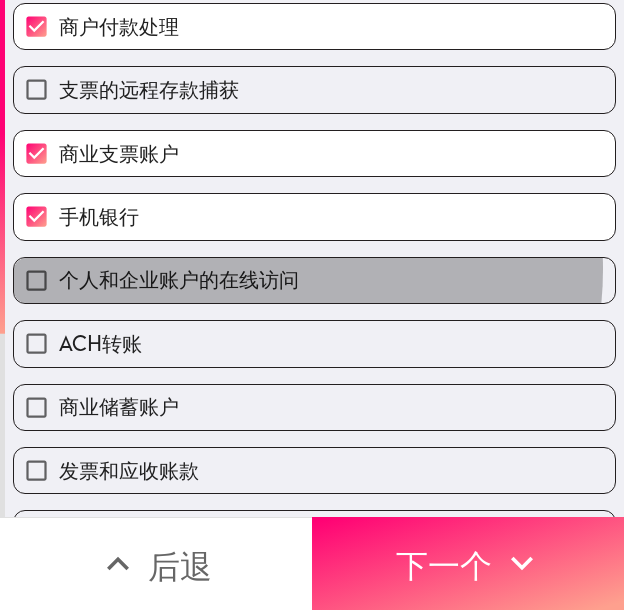 click on "个人和企业账户的在线访问" at bounding box center [179, 279] 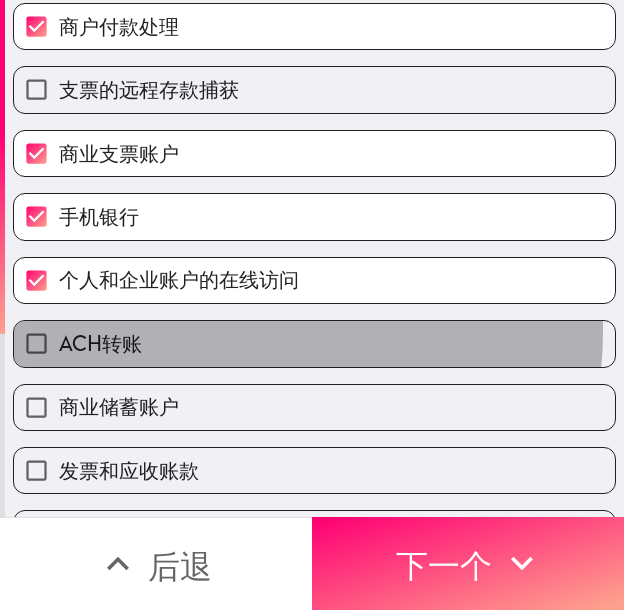 click on "ACH转账" at bounding box center [314, 343] 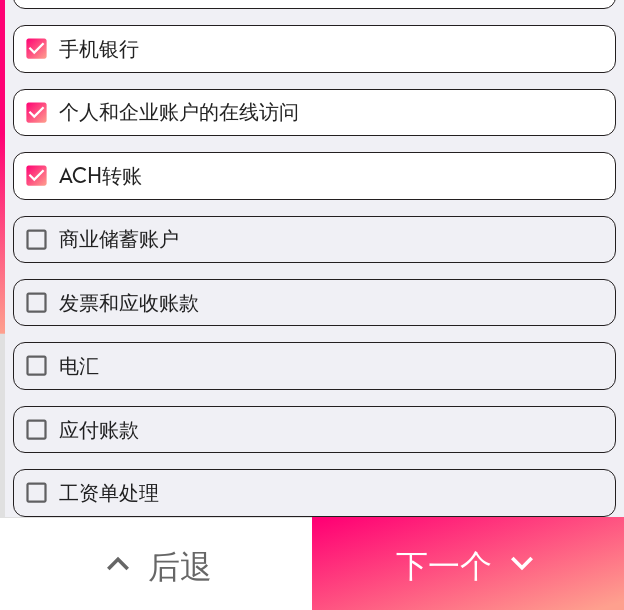 scroll, scrollTop: 400, scrollLeft: 0, axis: vertical 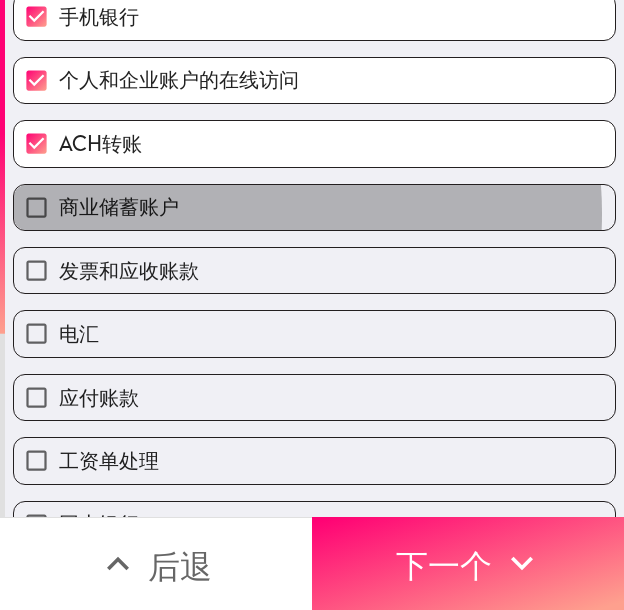 click on "商业储蓄账户" at bounding box center [314, 207] 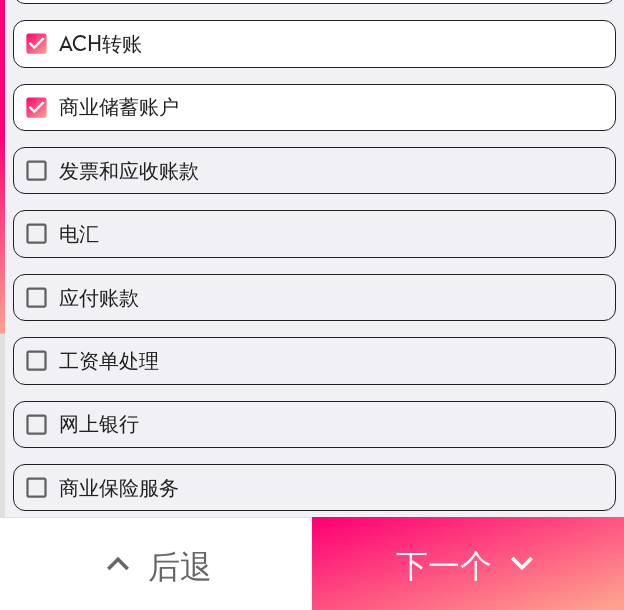 click on "应付账款" at bounding box center [314, 297] 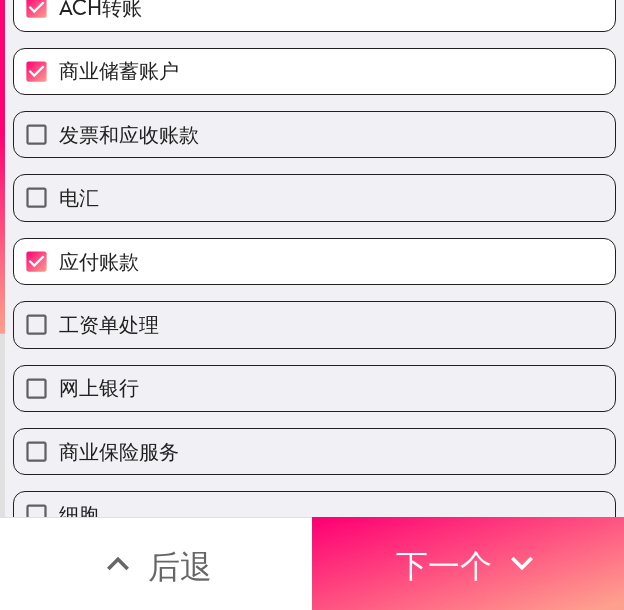 scroll, scrollTop: 600, scrollLeft: 0, axis: vertical 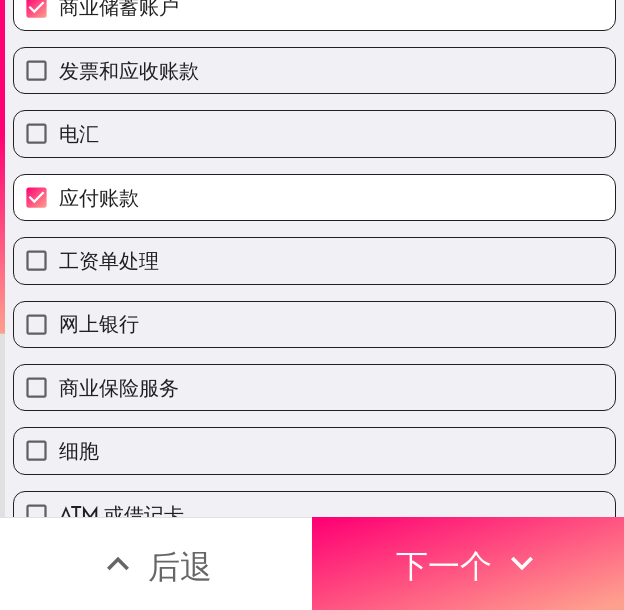 click on "工资单处理" at bounding box center [314, 260] 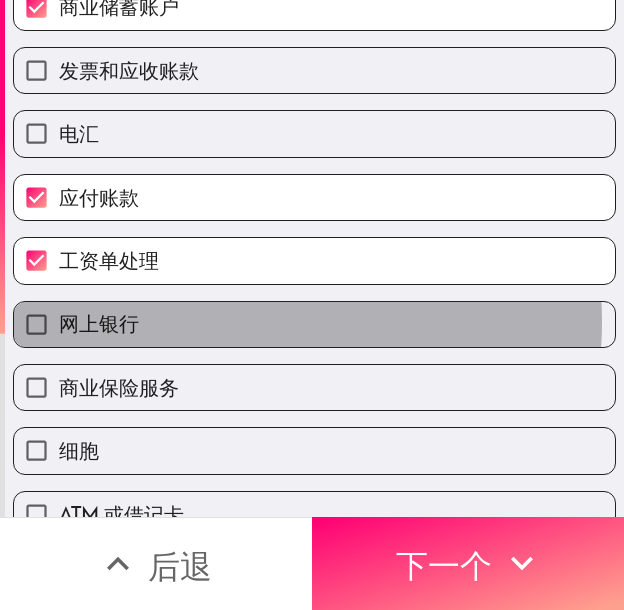click on "网上银行" at bounding box center [314, 324] 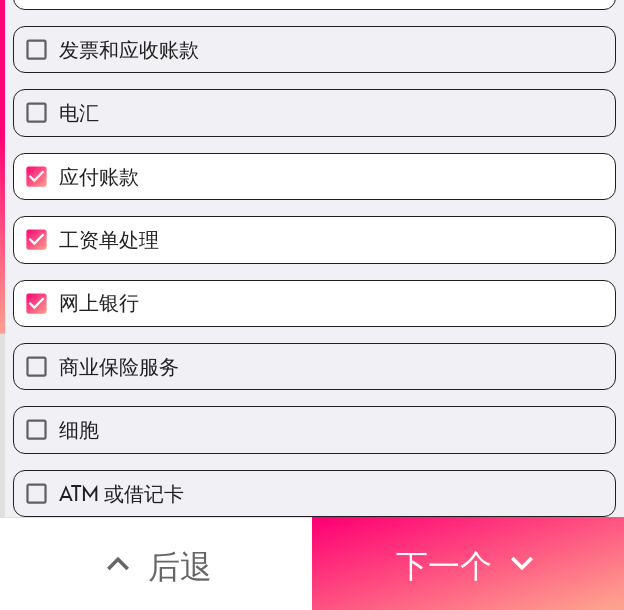 scroll, scrollTop: 670, scrollLeft: 0, axis: vertical 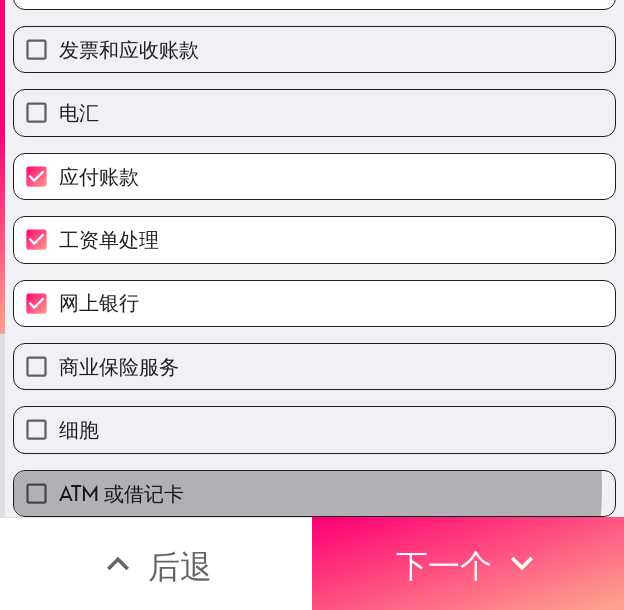 click on "ATM 或借记卡" at bounding box center [314, 493] 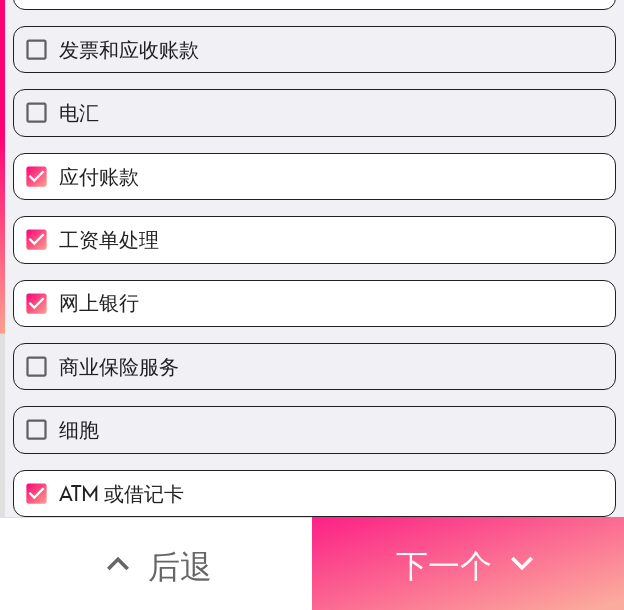 click on "下一个" at bounding box center [444, 566] 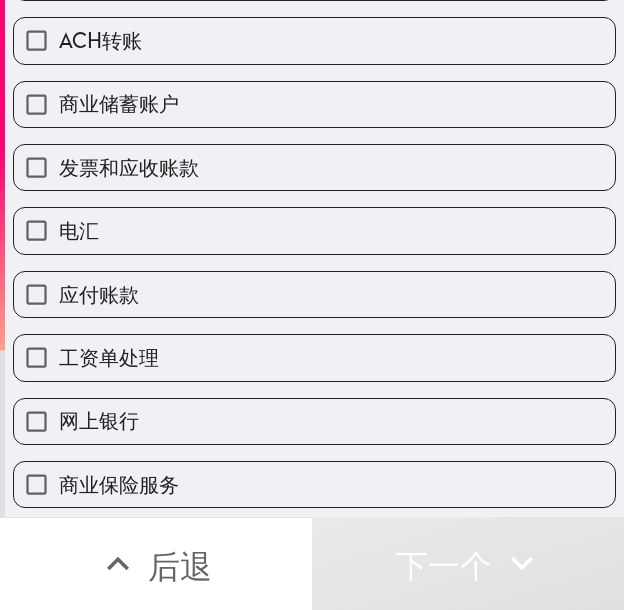 scroll, scrollTop: 436, scrollLeft: 0, axis: vertical 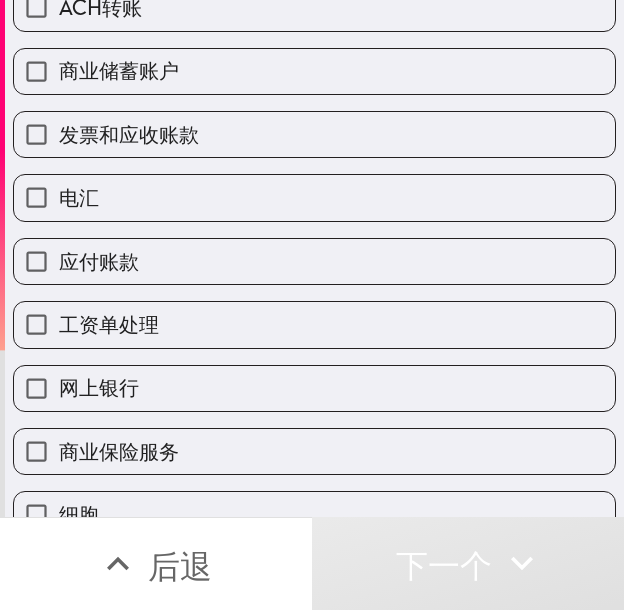 click on "电汇" at bounding box center [314, 197] 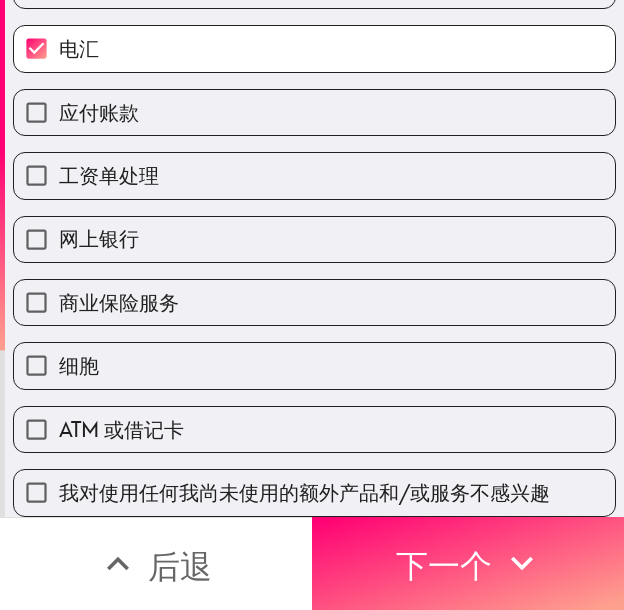 scroll, scrollTop: 700, scrollLeft: 0, axis: vertical 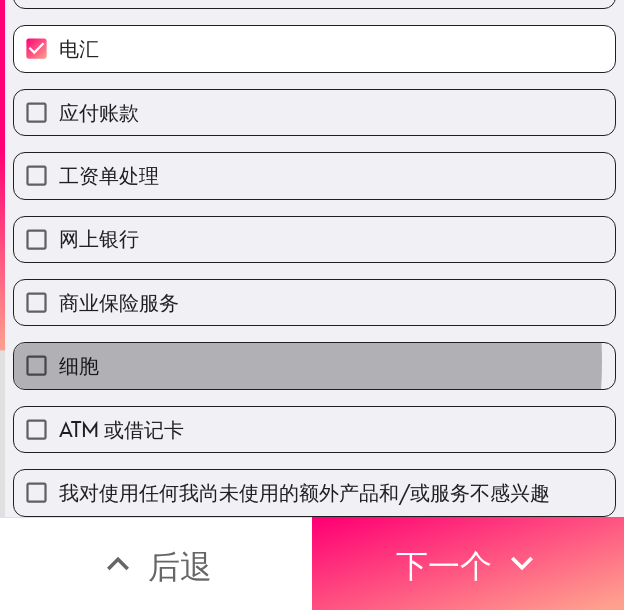 click on "细胞" at bounding box center (314, 365) 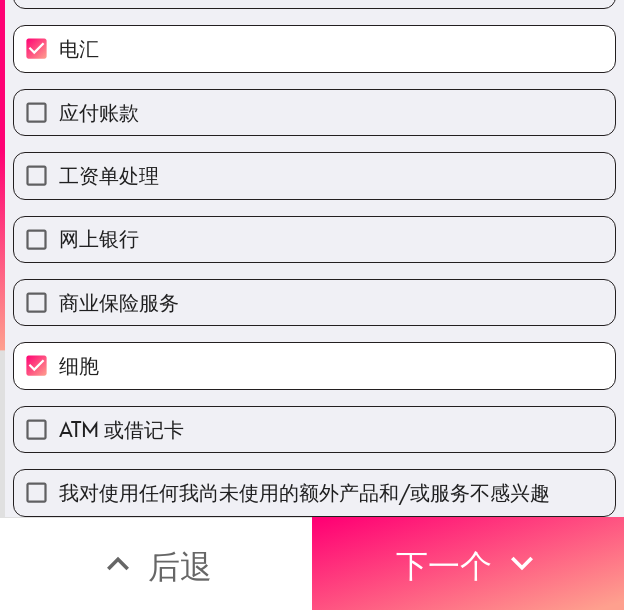 scroll, scrollTop: 700, scrollLeft: 0, axis: vertical 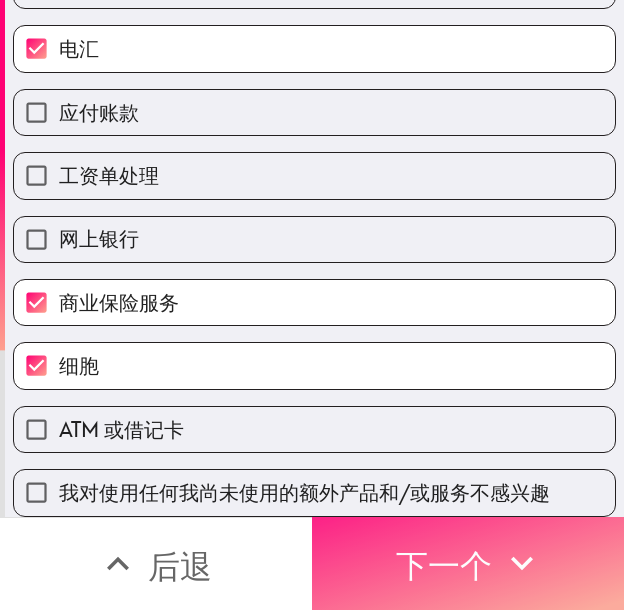 click on "下一个" at bounding box center [444, 566] 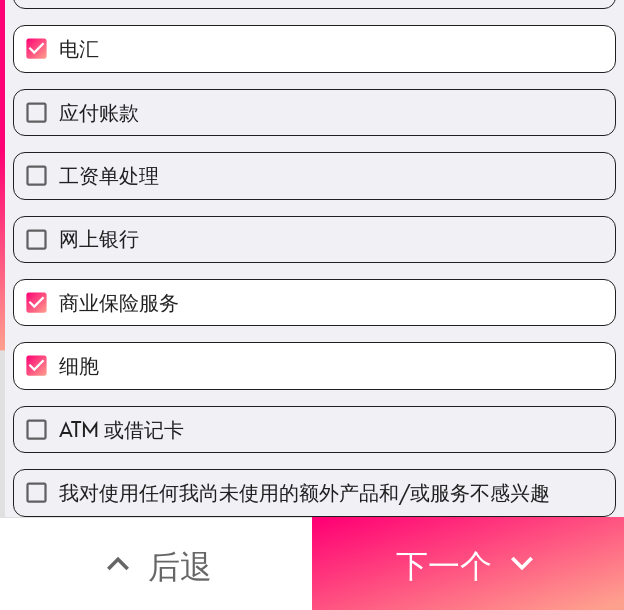 scroll, scrollTop: 0, scrollLeft: 0, axis: both 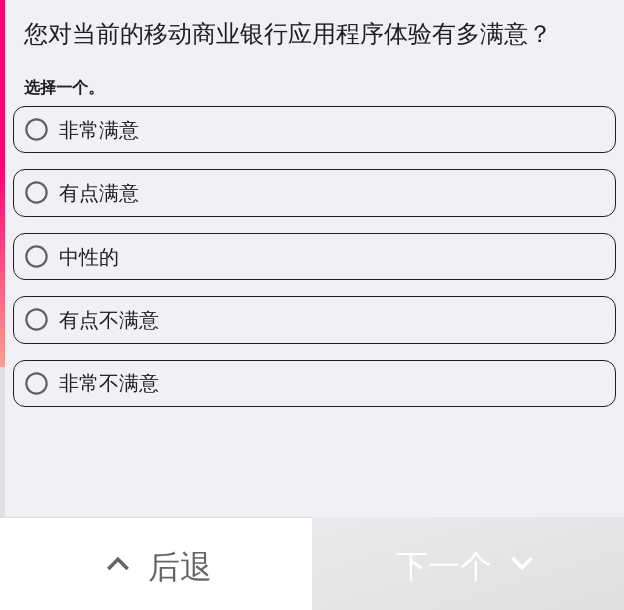 click on "非常满意" at bounding box center (314, 129) 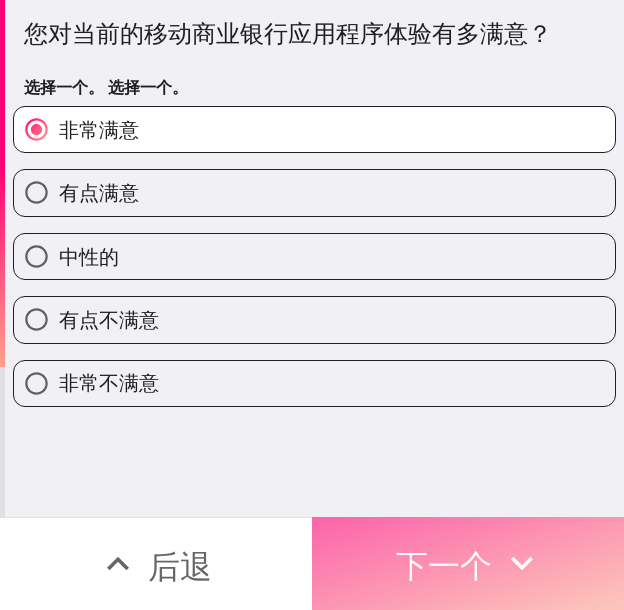 click on "下一个" at bounding box center (468, 563) 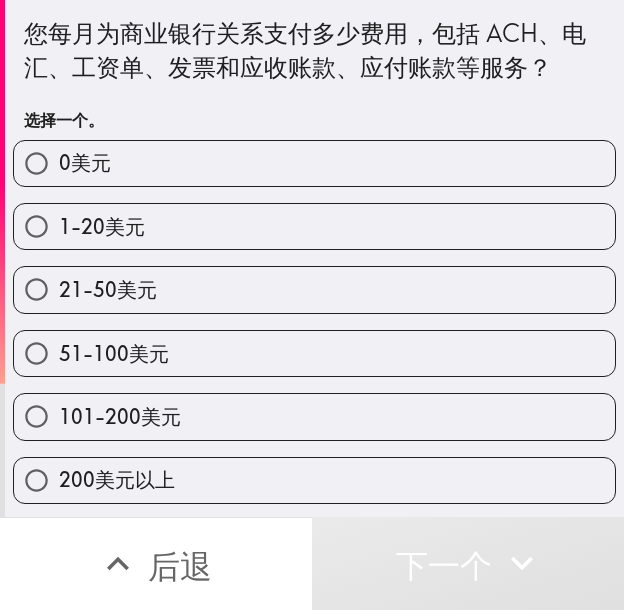 drag, startPoint x: 325, startPoint y: 410, endPoint x: 421, endPoint y: 438, distance: 100 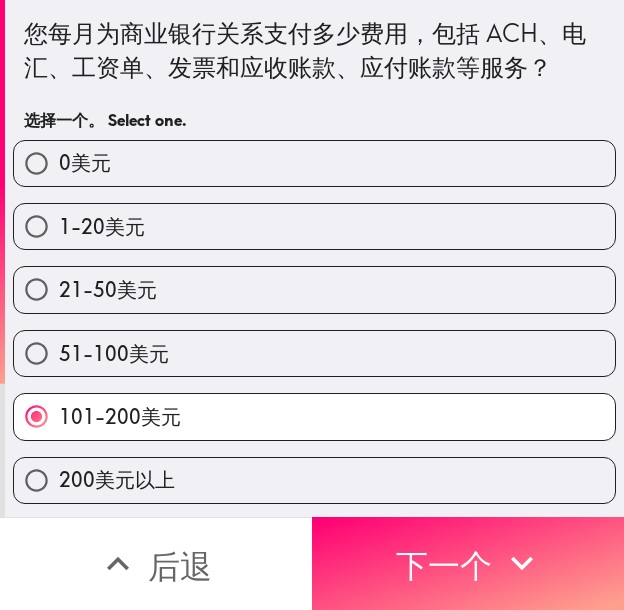 click on "200美元以上" at bounding box center [314, 480] 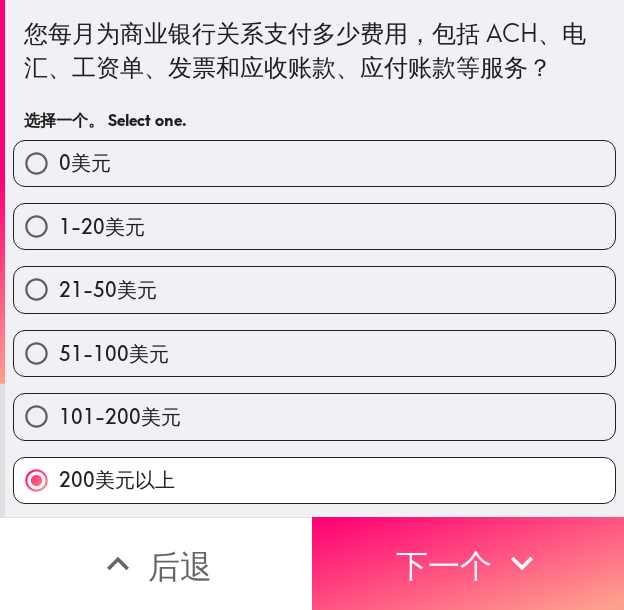scroll, scrollTop: 2, scrollLeft: 0, axis: vertical 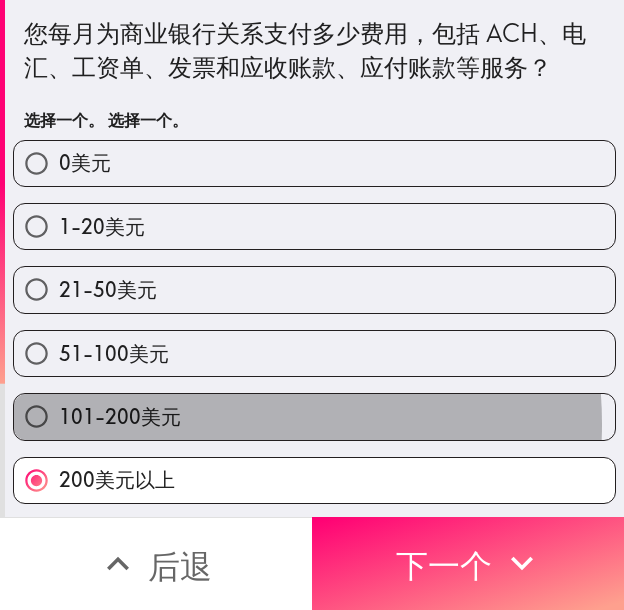 click on "101-200美元" at bounding box center (314, 416) 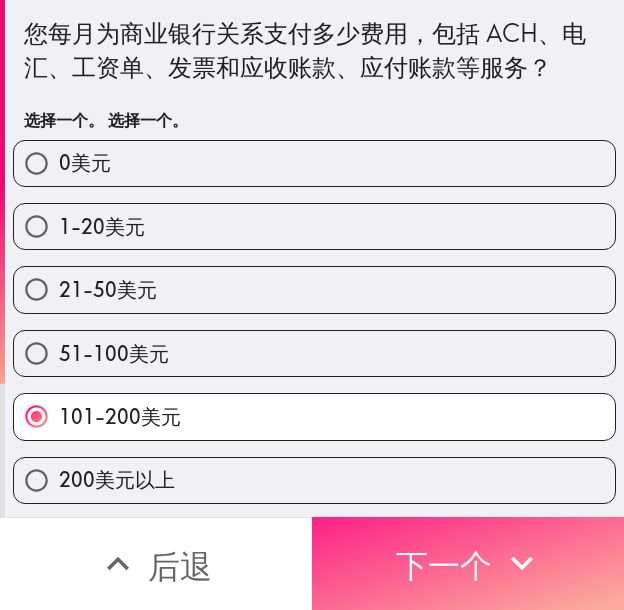 click on "下一个" at bounding box center (444, 566) 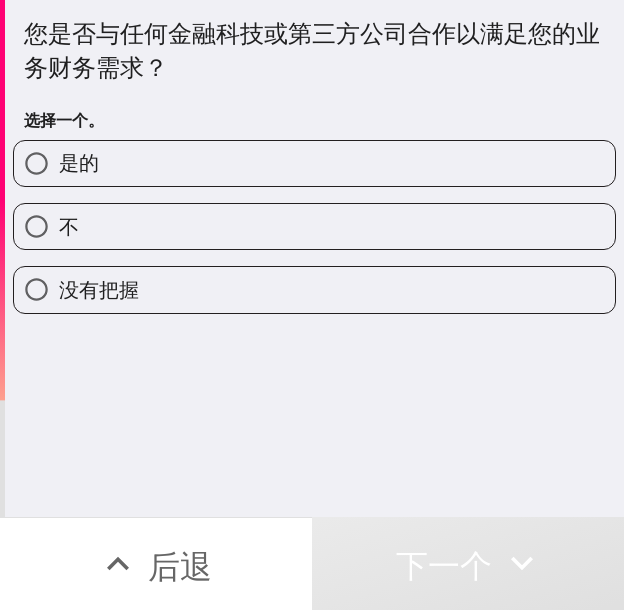 click on "是的" at bounding box center [314, 163] 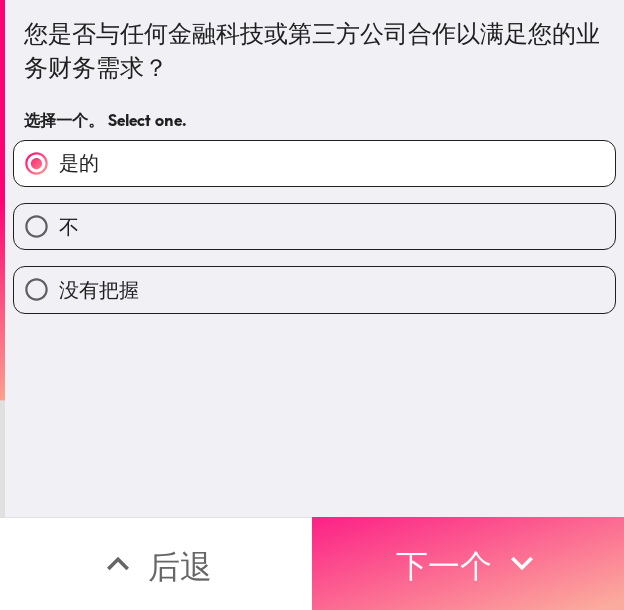 click on "下一个" at bounding box center [444, 566] 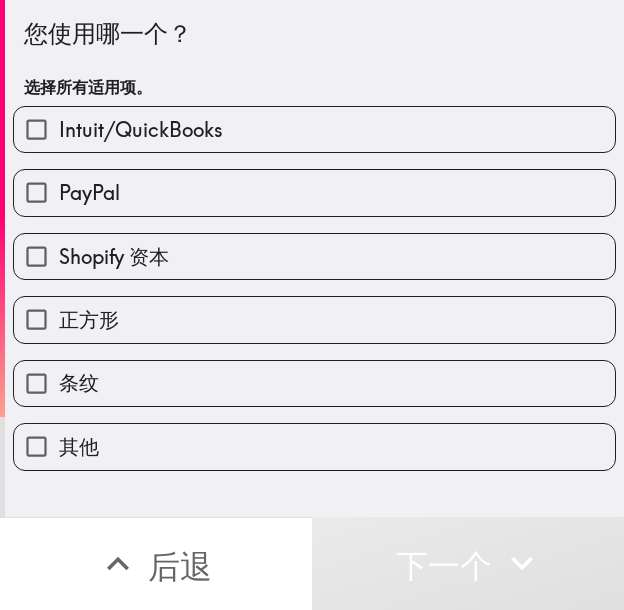 click on "PayPal" at bounding box center [314, 192] 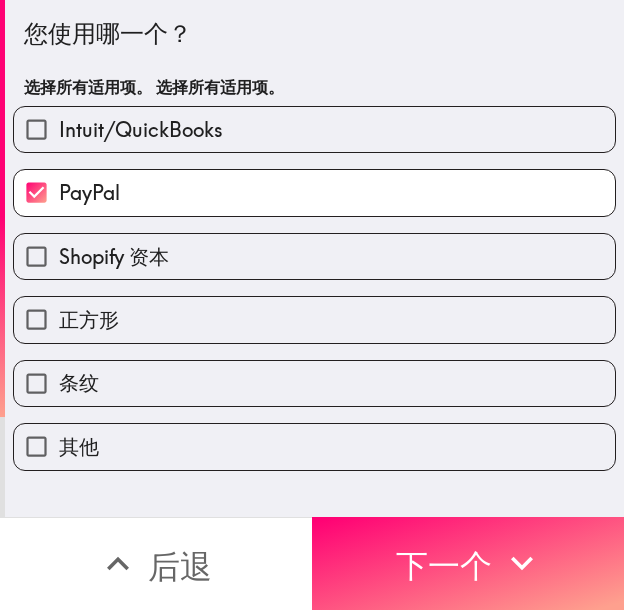click on "Intuit/QuickBooks" at bounding box center [314, 129] 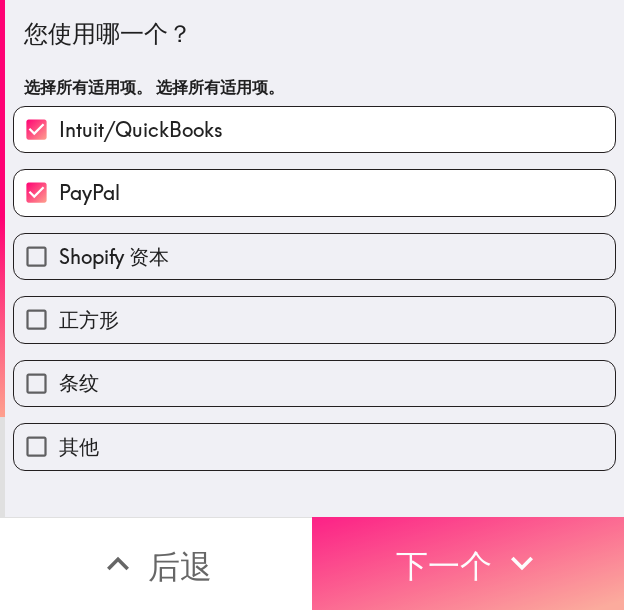 click on "下一个" at bounding box center (468, 563) 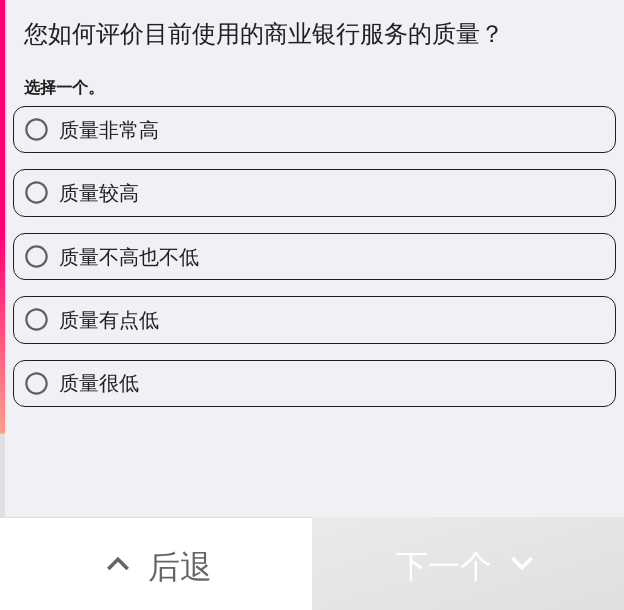 click on "质量非常高" at bounding box center [314, 129] 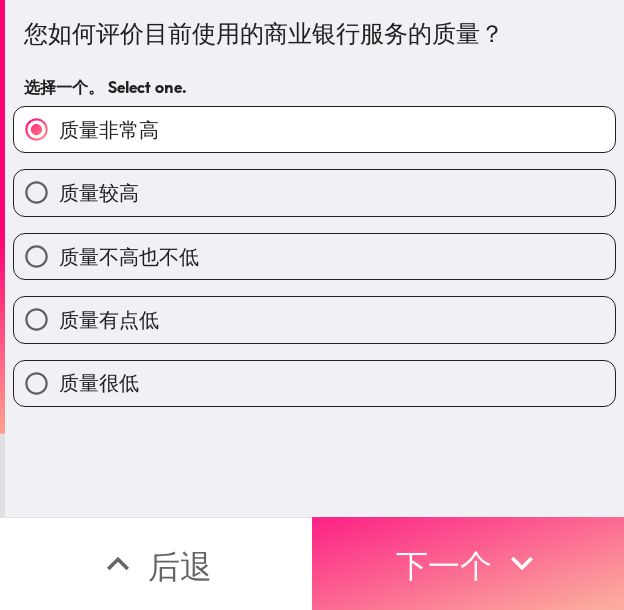 click on "下一个" at bounding box center [444, 566] 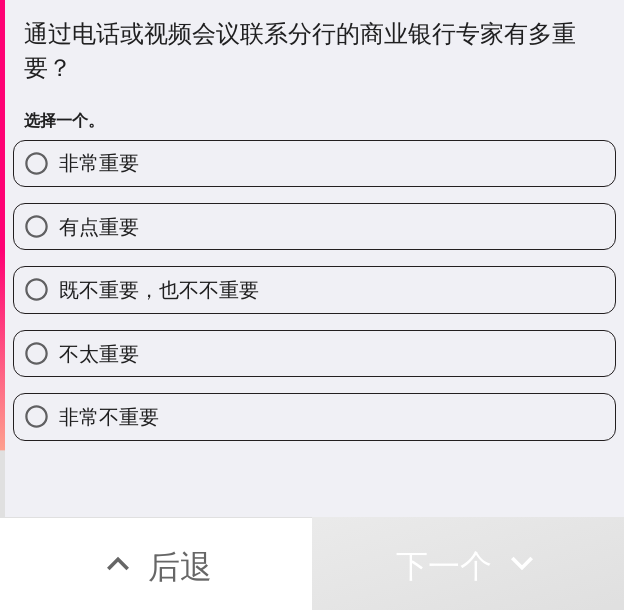 click on "非常重要" at bounding box center [314, 163] 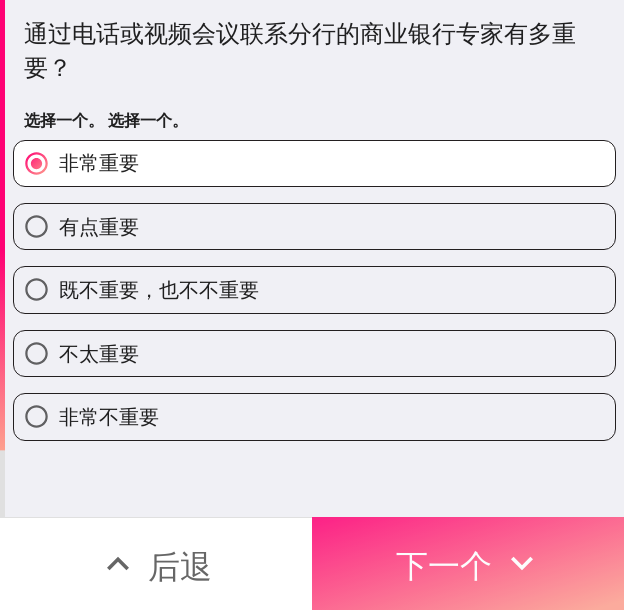 click on "下一个" at bounding box center [444, 566] 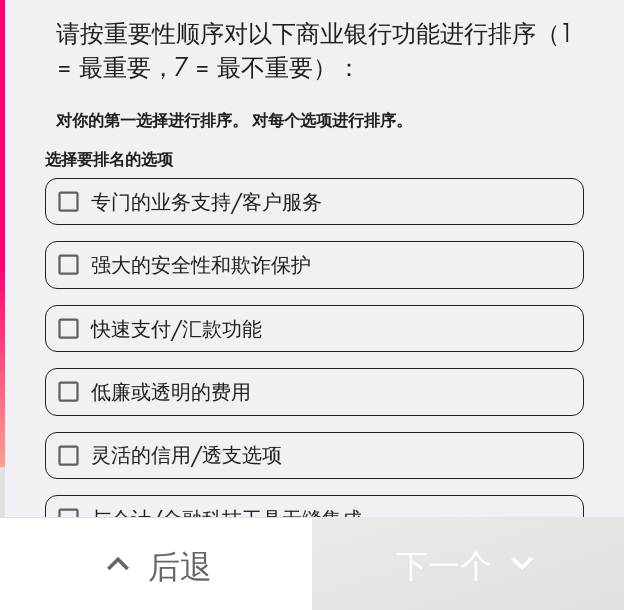 click on "专门的业务支持/客户服务" at bounding box center (314, 201) 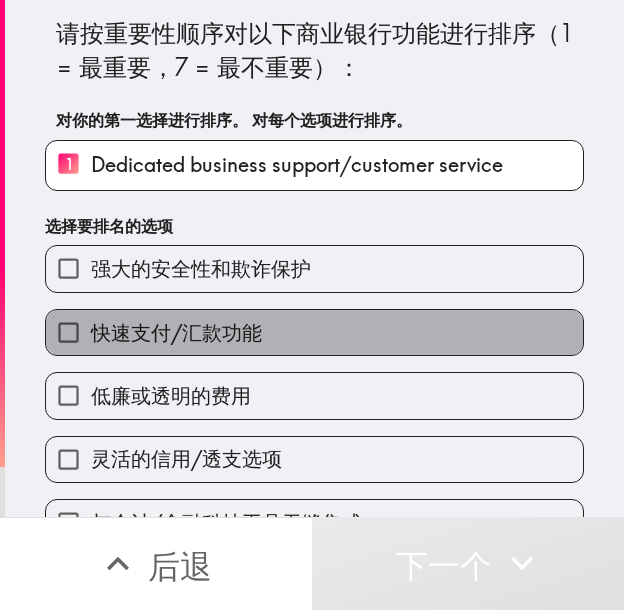 click on "快速支付/汇款功能" at bounding box center (314, 332) 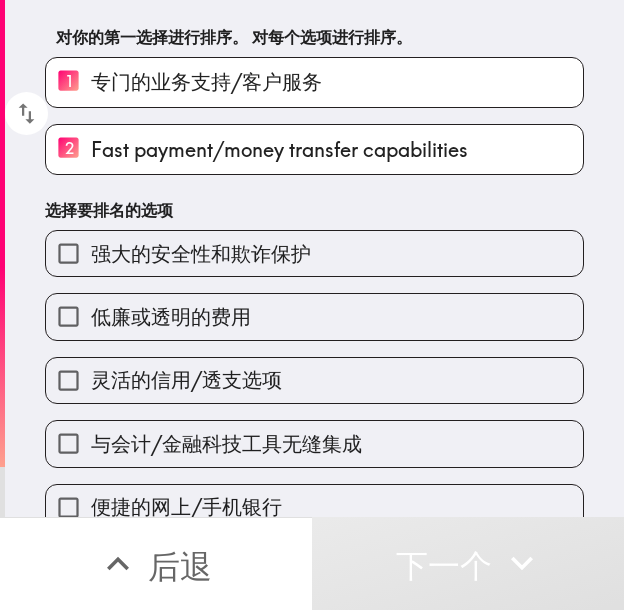 scroll, scrollTop: 112, scrollLeft: 0, axis: vertical 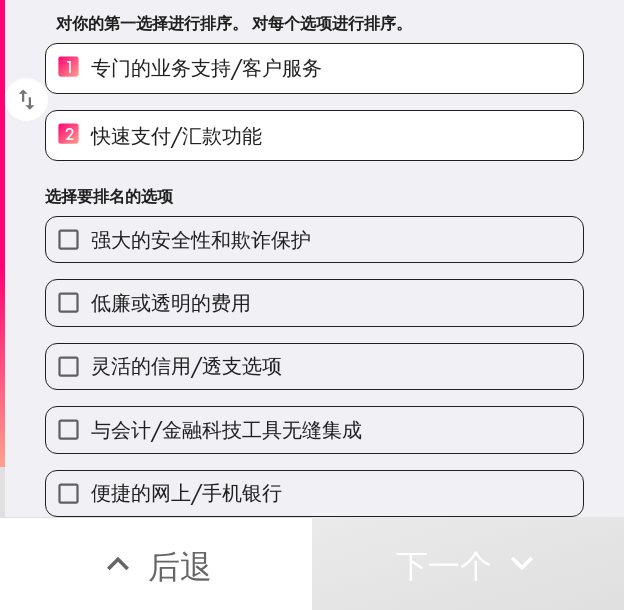 click on "与会计/金融科技工具无缝集成" at bounding box center (314, 429) 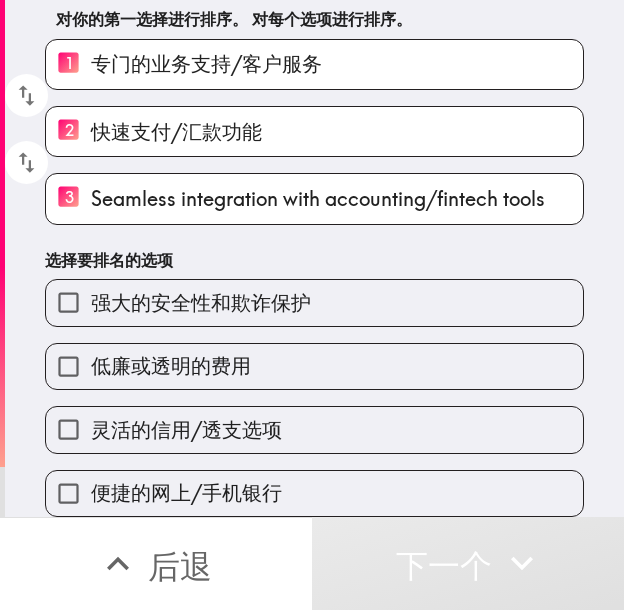 click on "强大的安全性和欺诈保护" at bounding box center (314, 302) 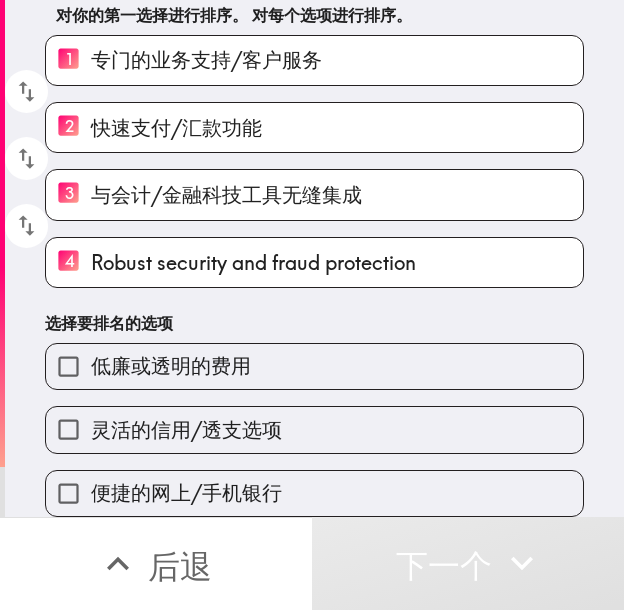 click on "灵活的信用/透支选项" at bounding box center [314, 429] 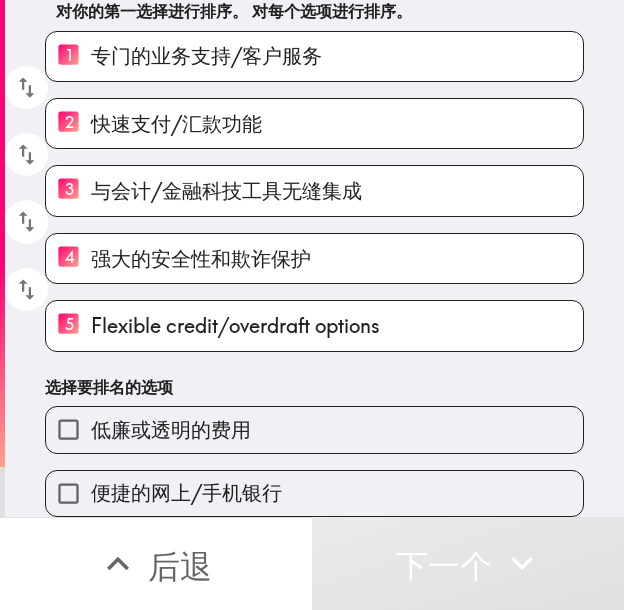 scroll, scrollTop: 124, scrollLeft: 0, axis: vertical 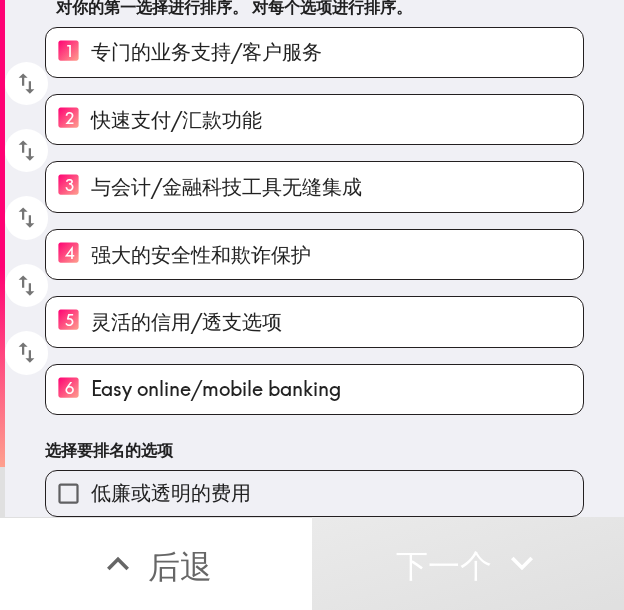 click on "低廉或透明的费用" at bounding box center (314, 493) 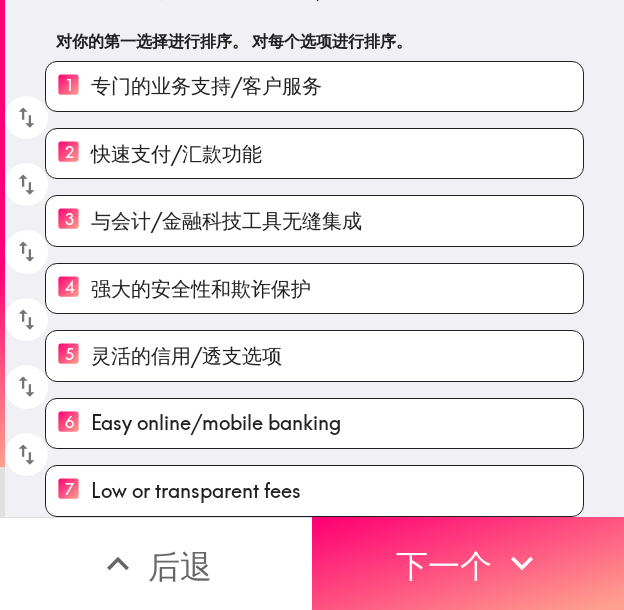 scroll, scrollTop: 94, scrollLeft: 0, axis: vertical 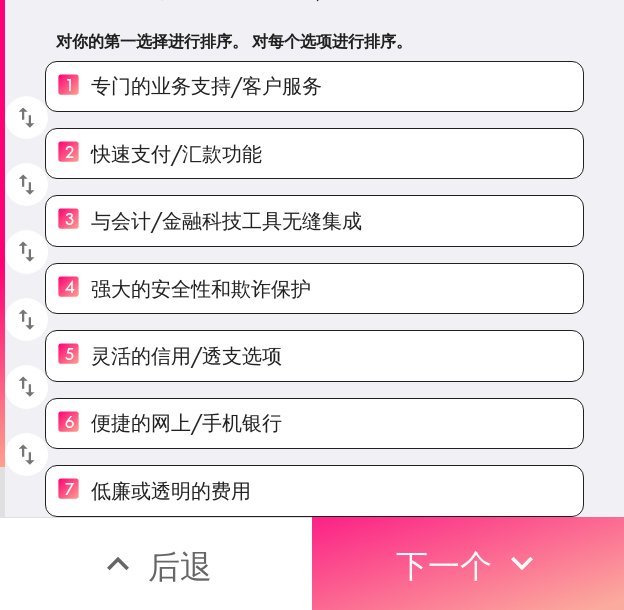 click on "下一个" at bounding box center (444, 566) 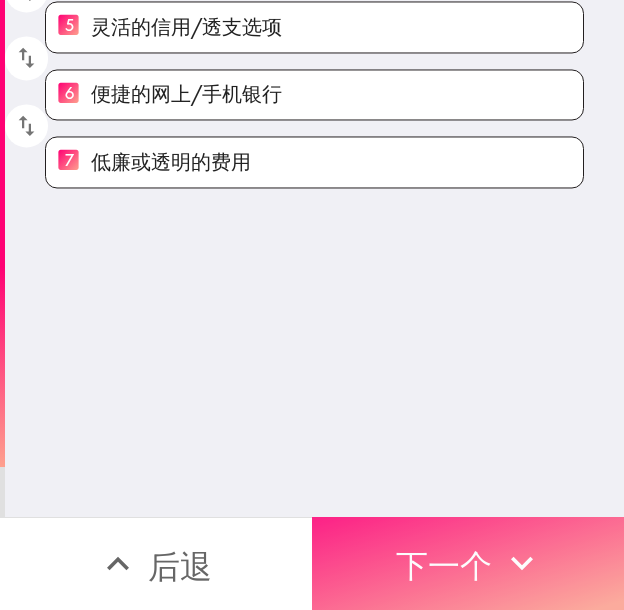 scroll, scrollTop: 0, scrollLeft: 0, axis: both 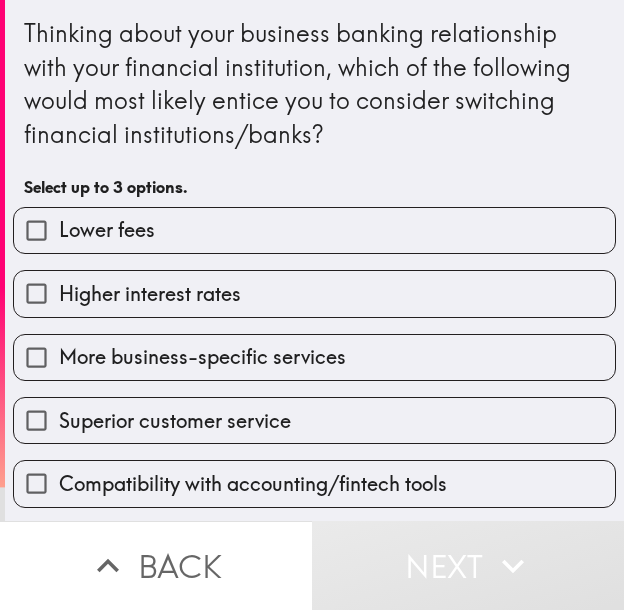 click on "More business-specific services" at bounding box center (202, 357) 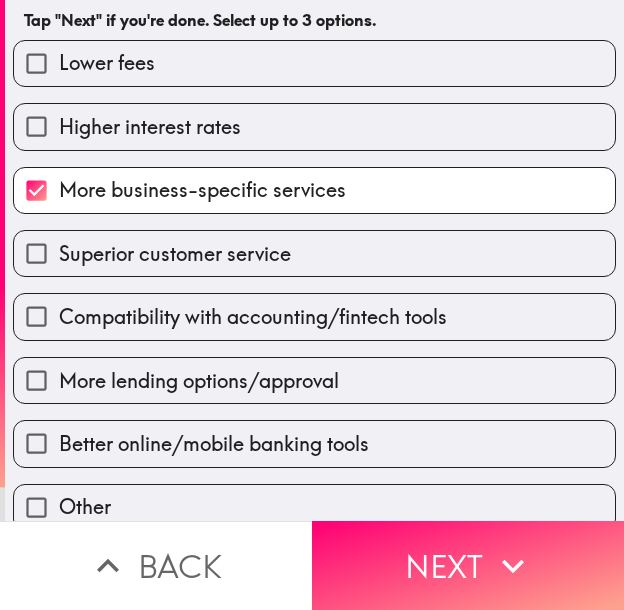 scroll, scrollTop: 192, scrollLeft: 0, axis: vertical 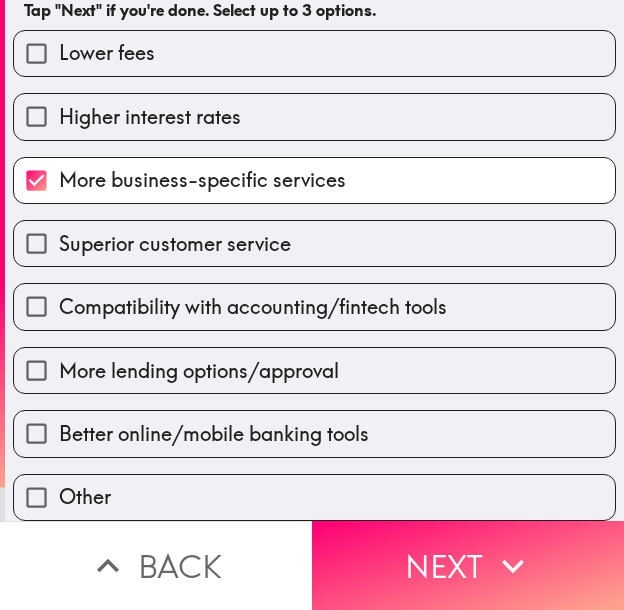 drag, startPoint x: 226, startPoint y: 288, endPoint x: 208, endPoint y: 328, distance: 43.863426 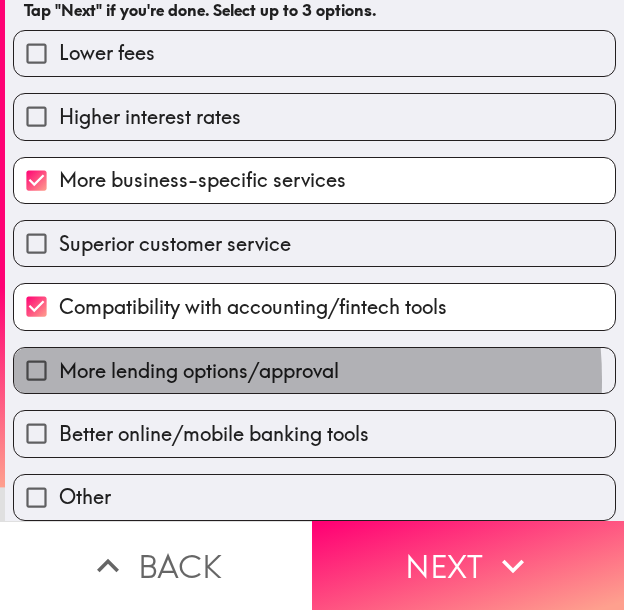 click on "More lending options/approval" at bounding box center (199, 371) 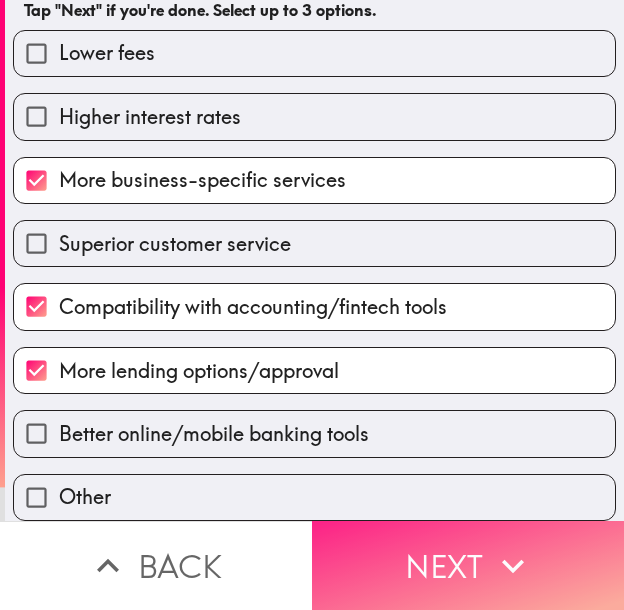 click on "Next" at bounding box center [468, 565] 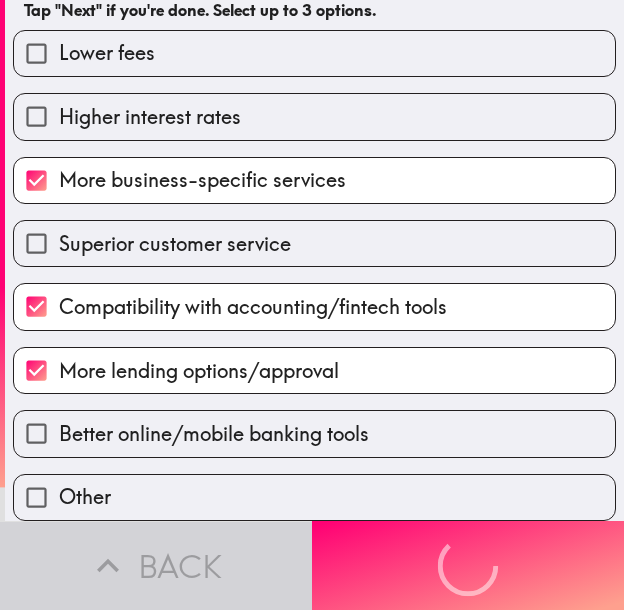 scroll, scrollTop: 0, scrollLeft: 0, axis: both 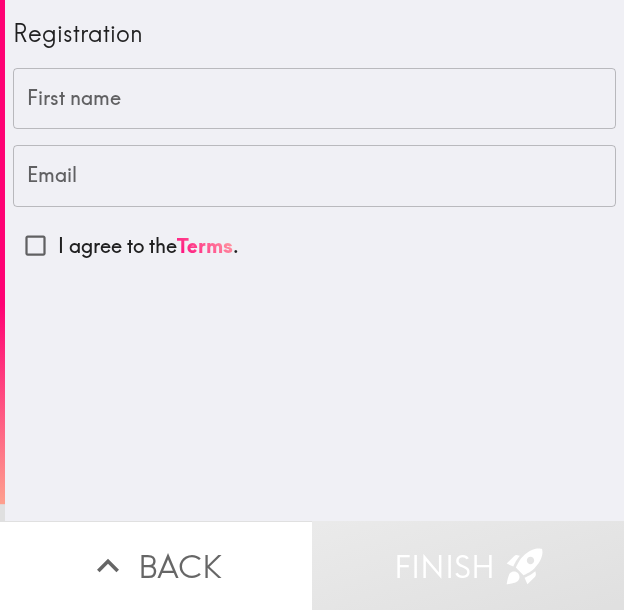 drag, startPoint x: 154, startPoint y: 102, endPoint x: 343, endPoint y: 6, distance: 211.98349 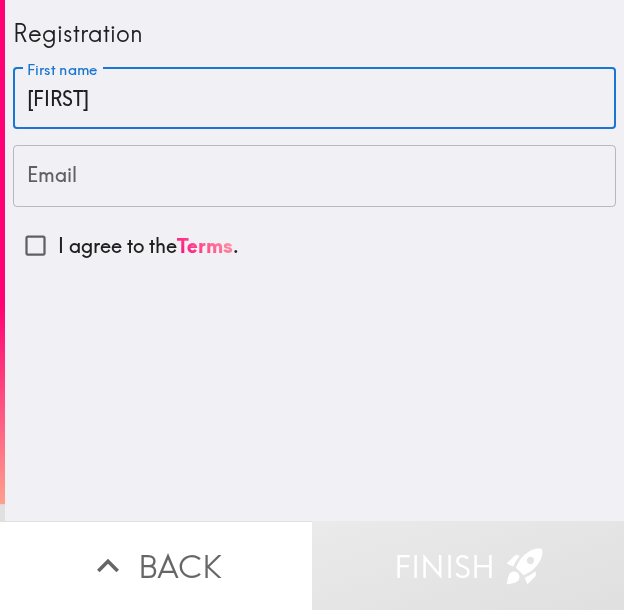 type on "[FIRST]" 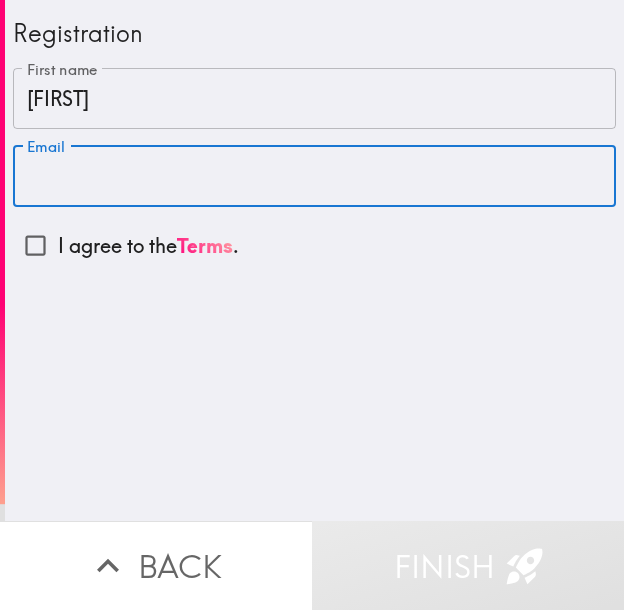 drag, startPoint x: 246, startPoint y: 178, endPoint x: 210, endPoint y: 215, distance: 51.62364 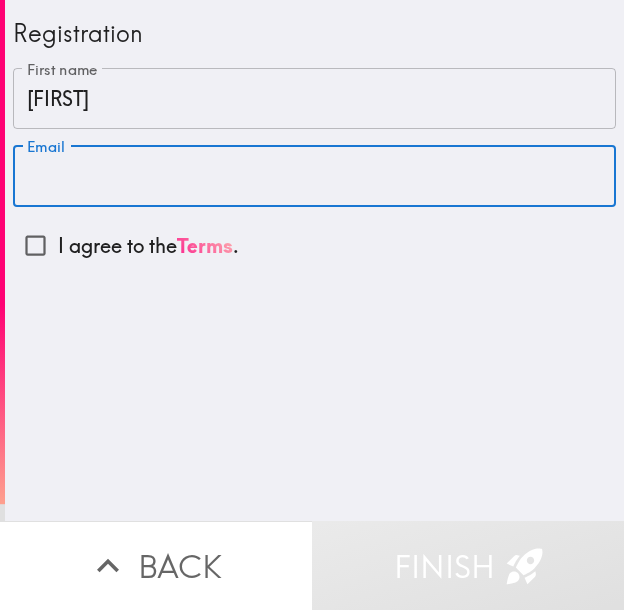 paste on "[EMAIL]" 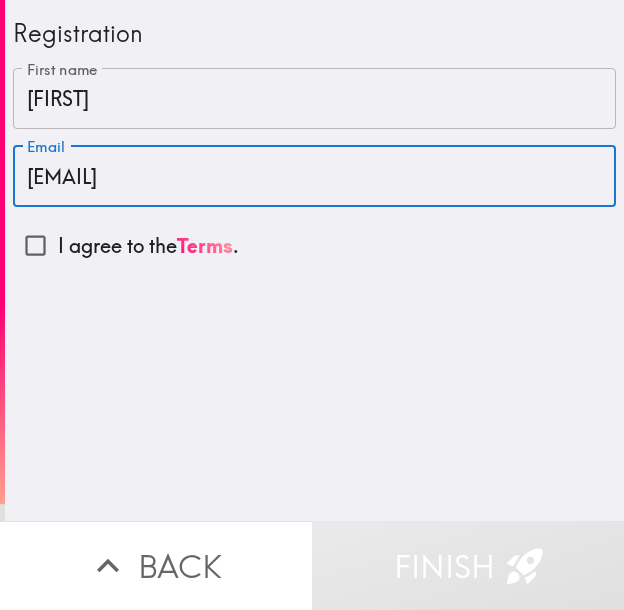 type on "[EMAIL]" 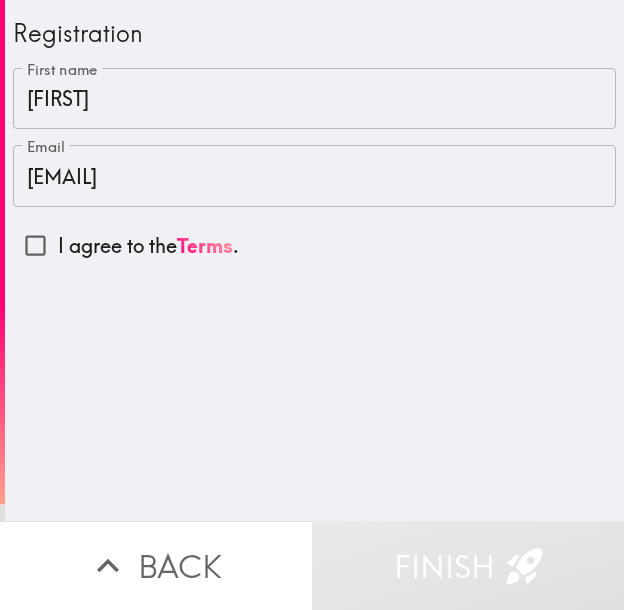 click on "I agree to the  Terms ." at bounding box center [148, 246] 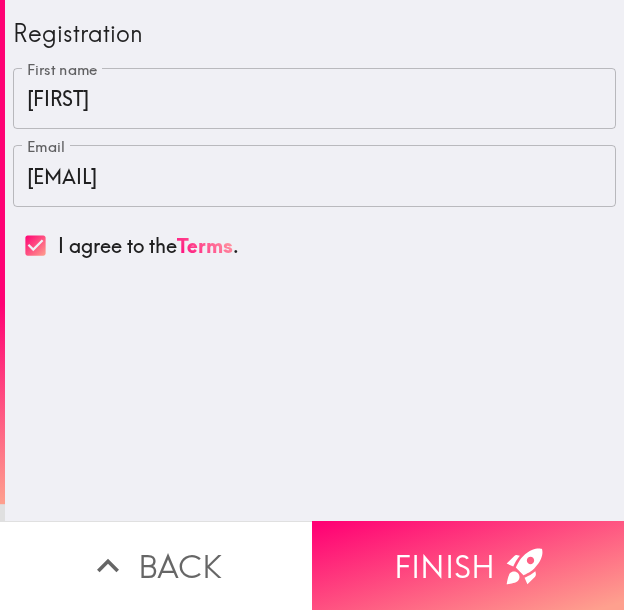 click on "Finish" at bounding box center (468, 565) 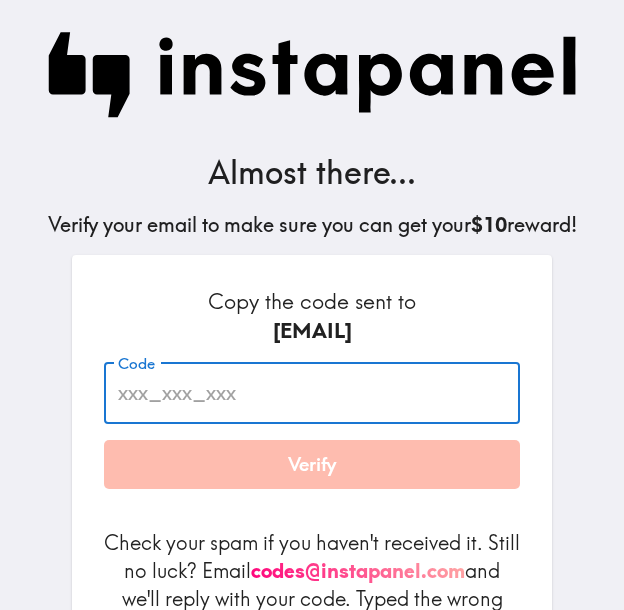 click on "Code" at bounding box center [312, 393] 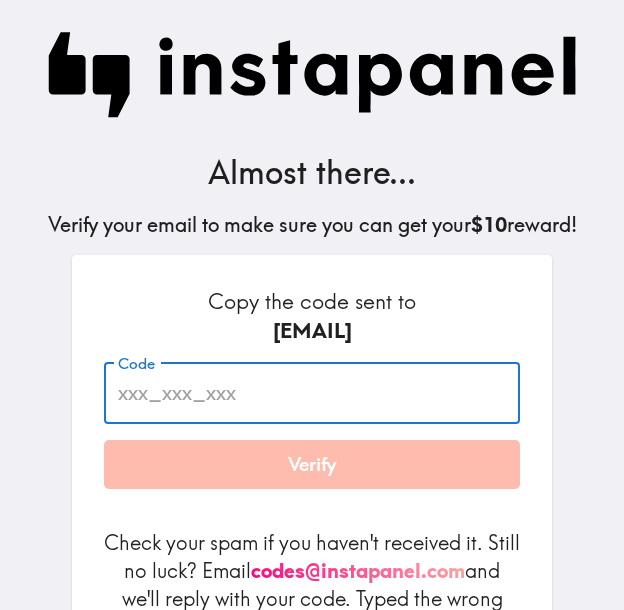 paste on "kqy_ii9_Eu4" 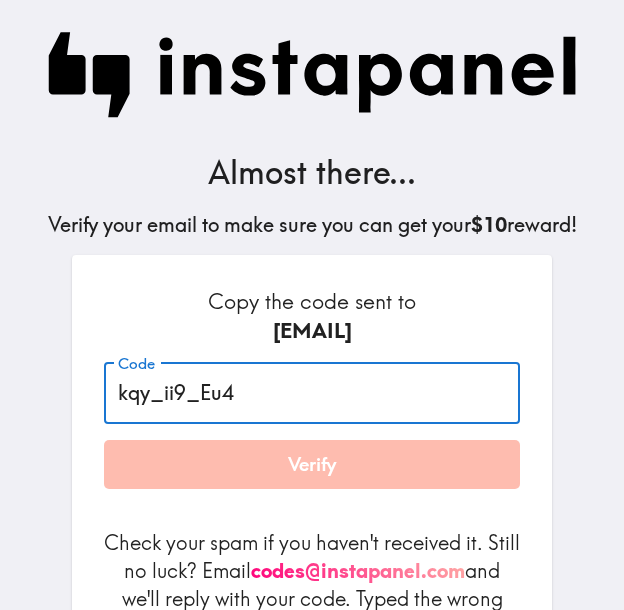 type on "kqy_ii9_Eu4" 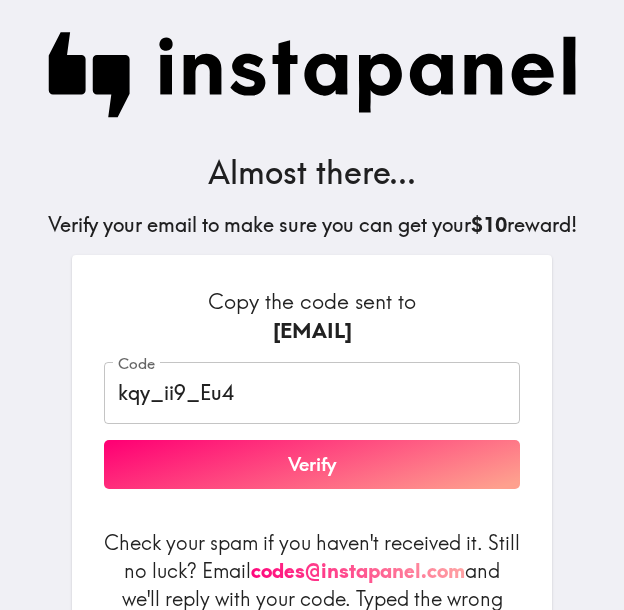 click on "Almost there... Verify your email to make sure you can get your  $10  reward! Copy the code sent to  [EMAIL] Code kqy_ii9_Eu4 Code Verify Check your spam if you haven't received it.   Still no luck? Email  [EMAIL]  and we'll reply with your code.   Typed the wrong email?   Request a new code By using Instapanel, you agree to our  Terms  and  Privacy Policy ." at bounding box center (312, 367) 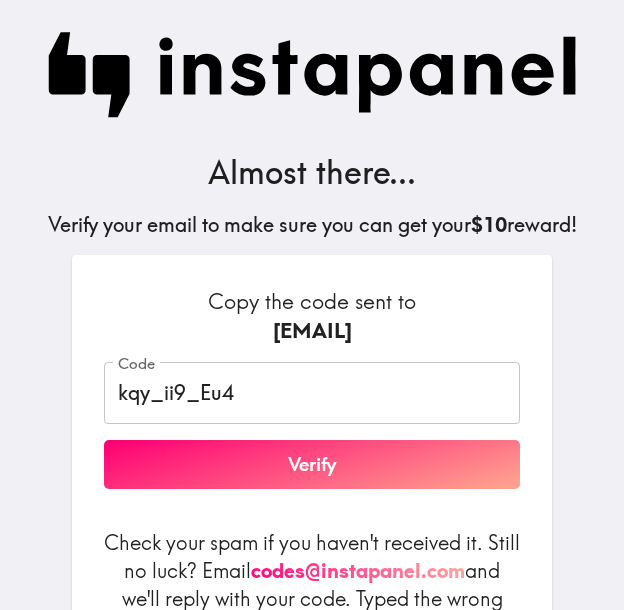 click on "Verify" at bounding box center [312, 465] 